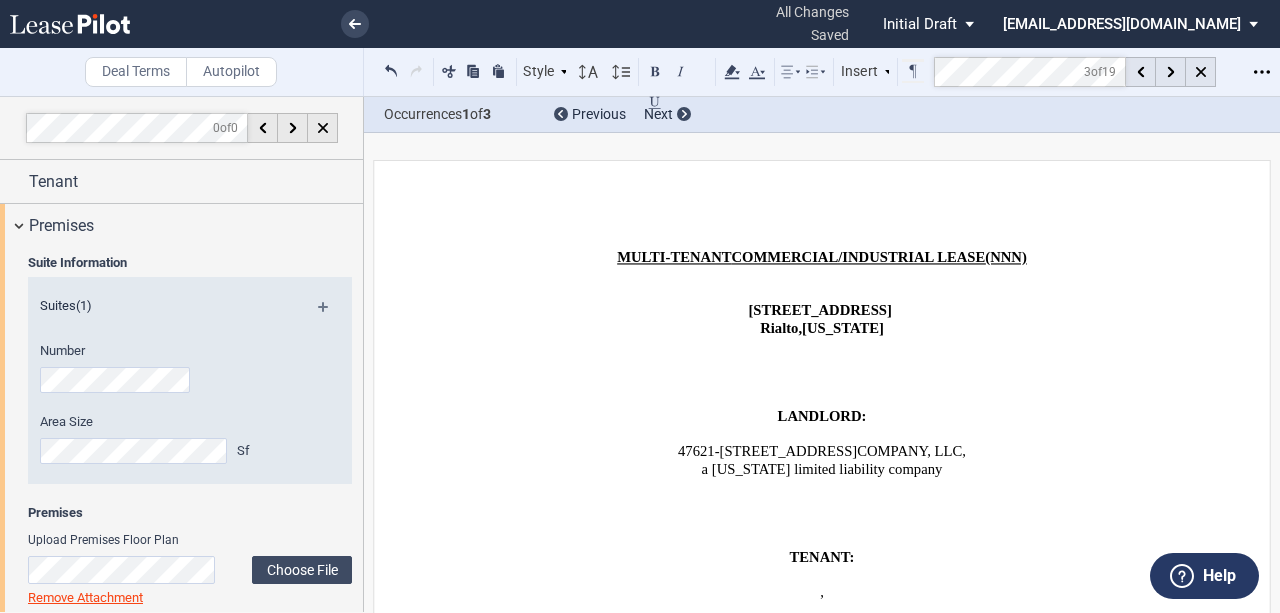 select on "tenant" 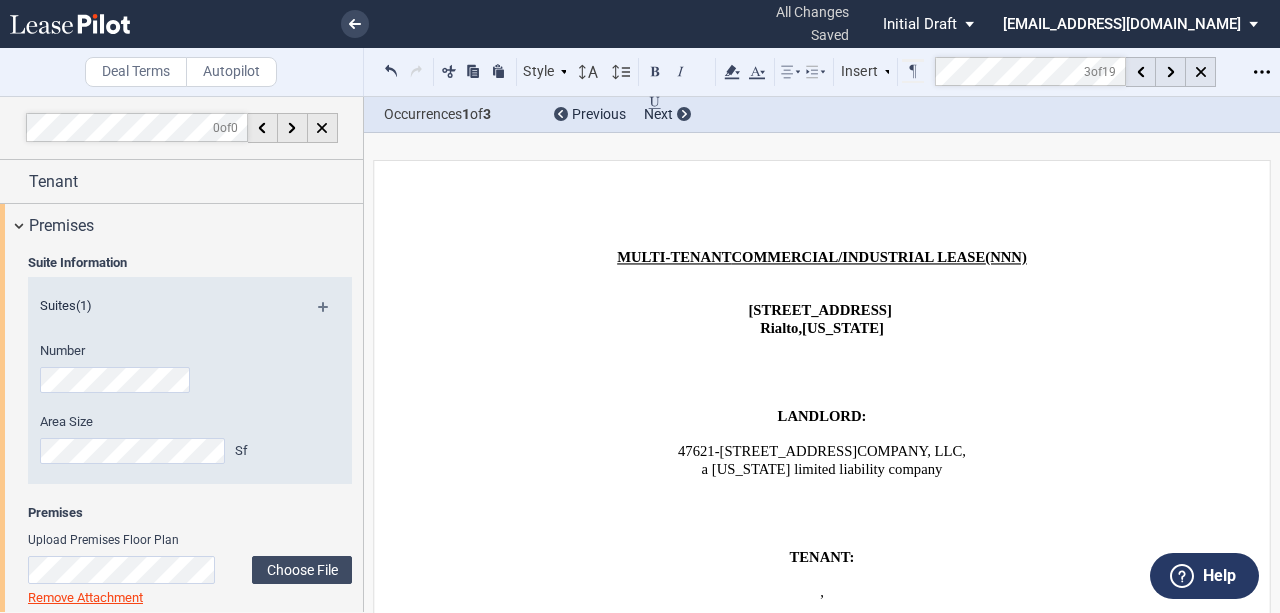 scroll, scrollTop: 0, scrollLeft: 0, axis: both 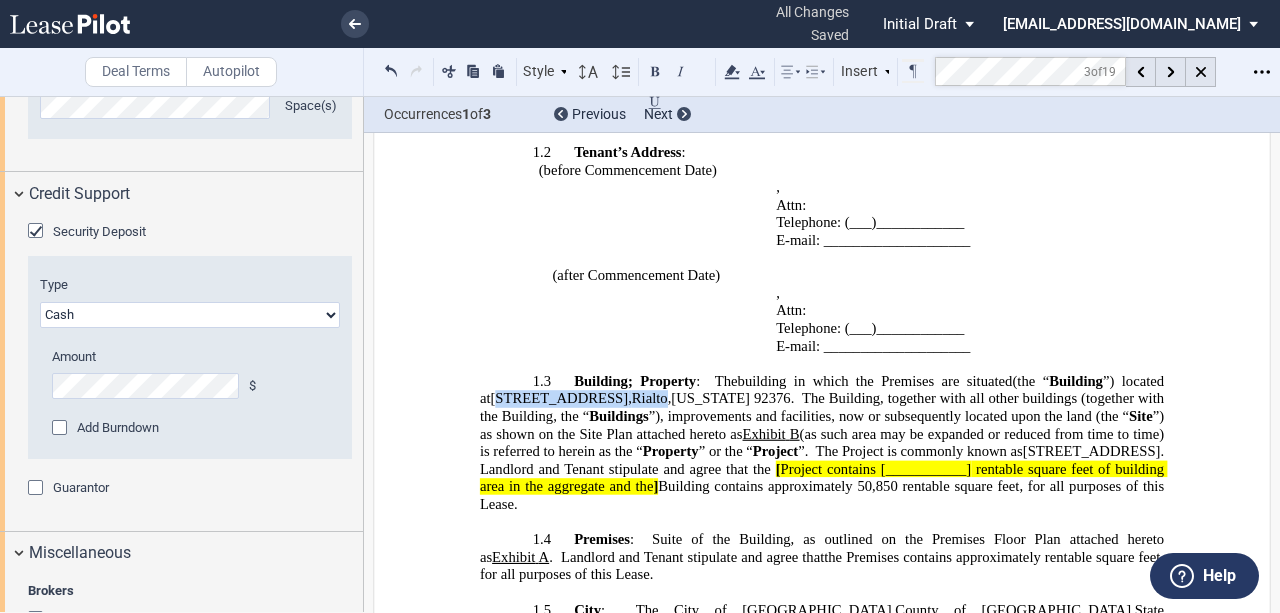 drag, startPoint x: 668, startPoint y: 342, endPoint x: 479, endPoint y: 342, distance: 189 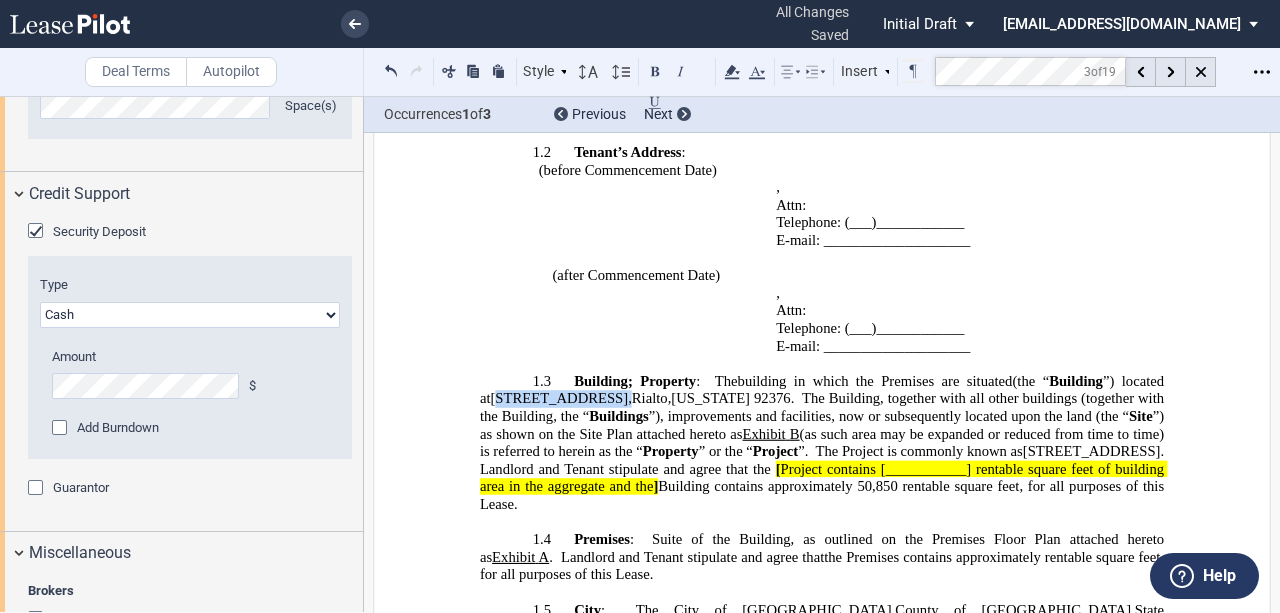 type 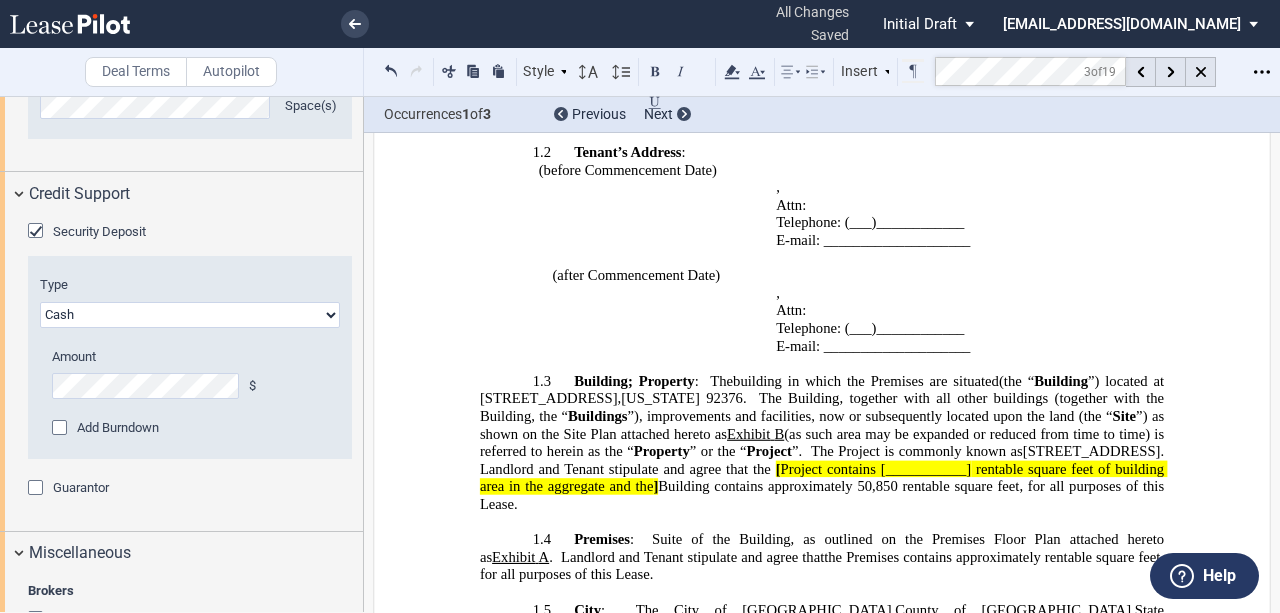 click on "." 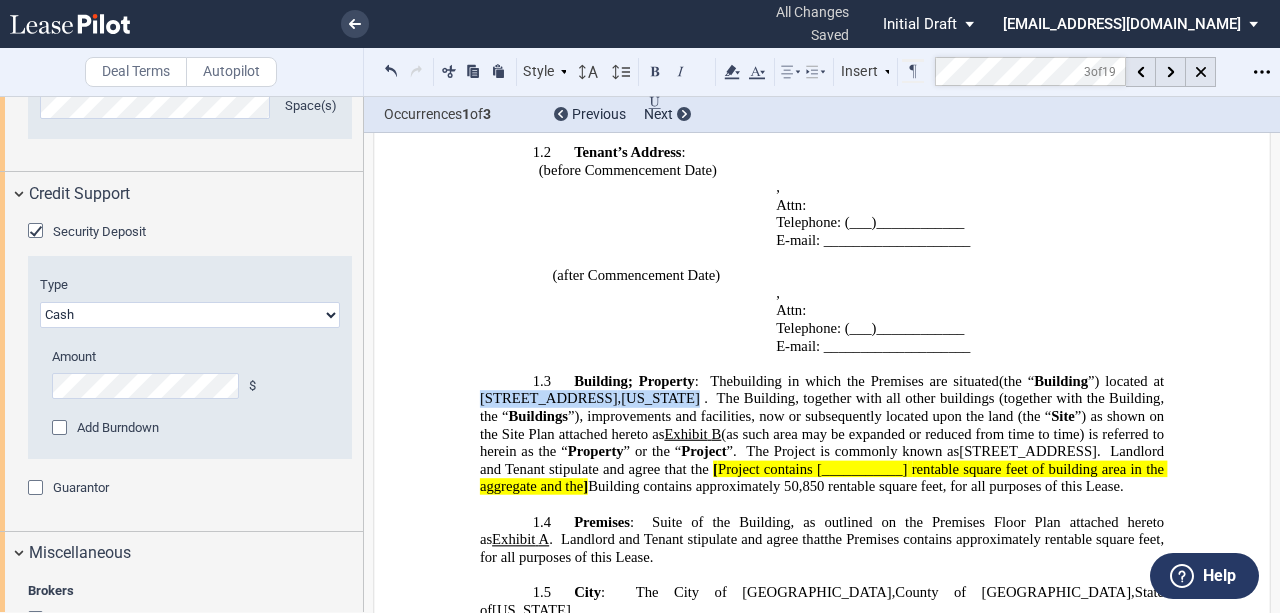drag, startPoint x: 470, startPoint y: 339, endPoint x: 746, endPoint y: 307, distance: 277.84888 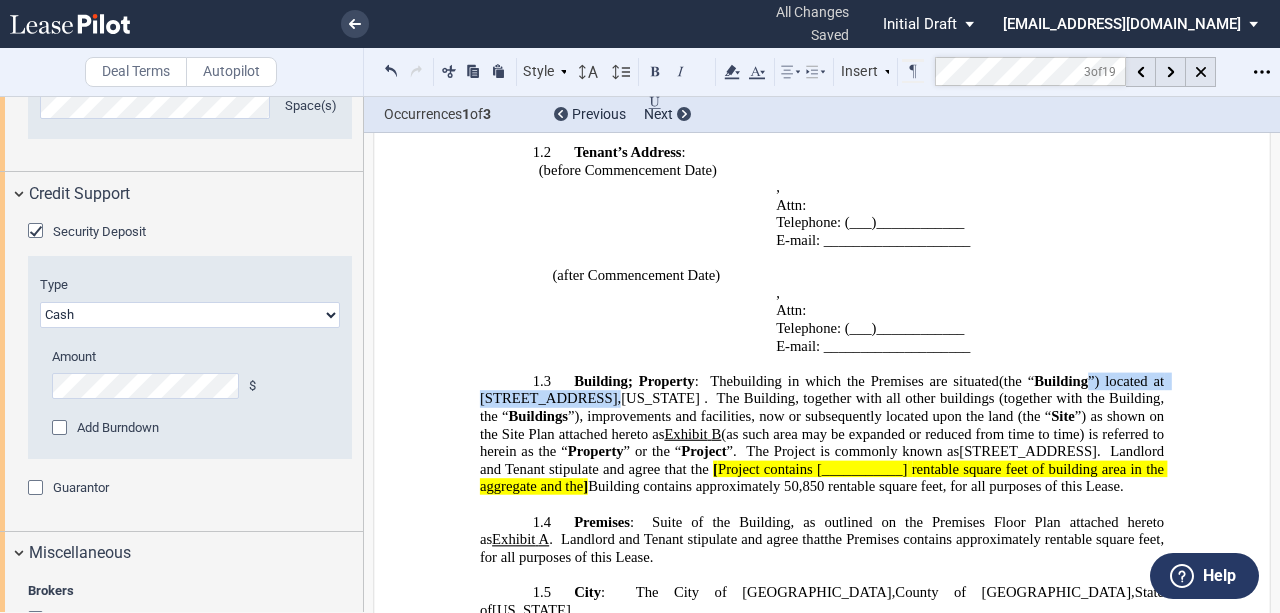 click on "”), improvements and facilities, now or subsequently located upon the land (the “" 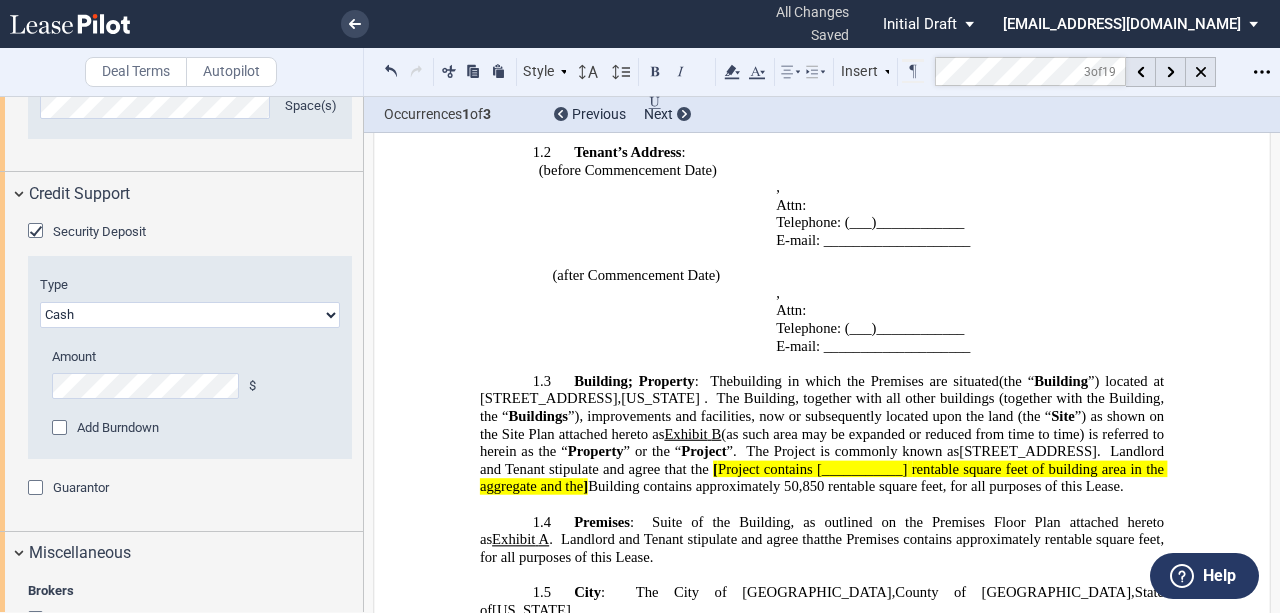 click 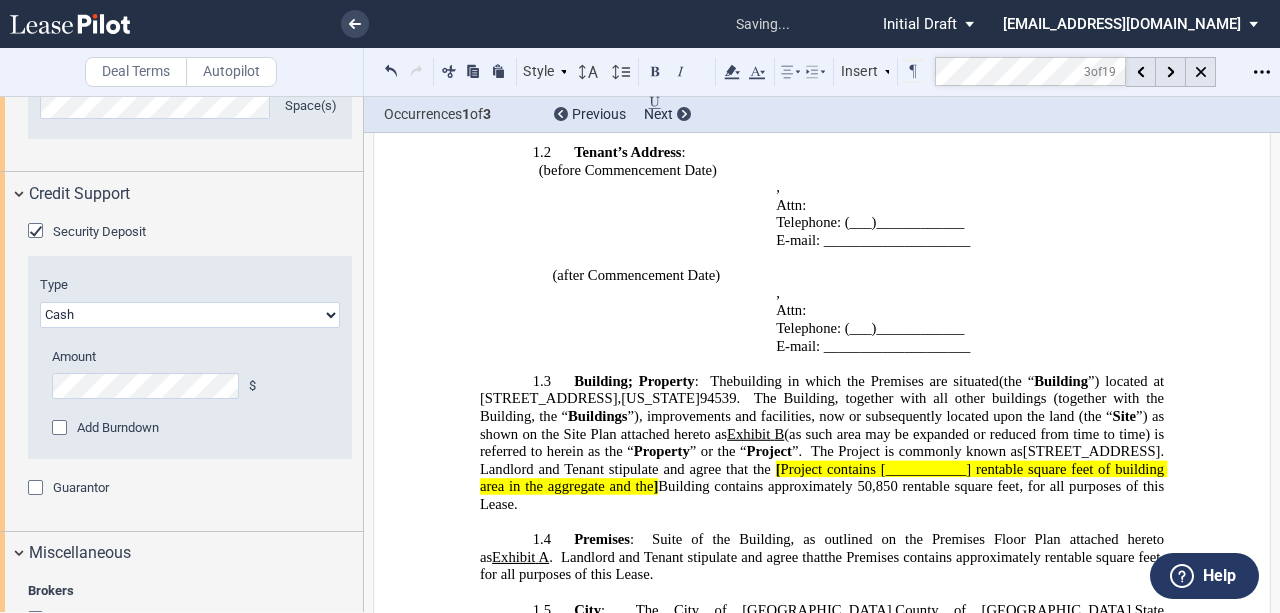 click on "”), improvements and facilities, now or subsequently located upon the land (the “" 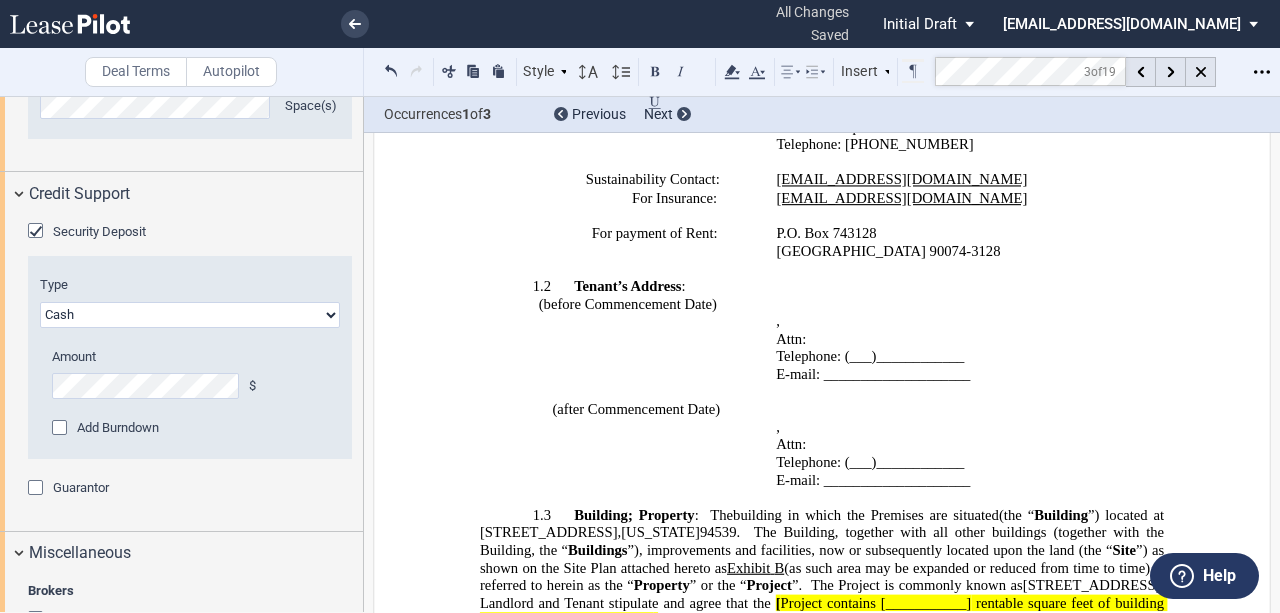 scroll, scrollTop: 1733, scrollLeft: 0, axis: vertical 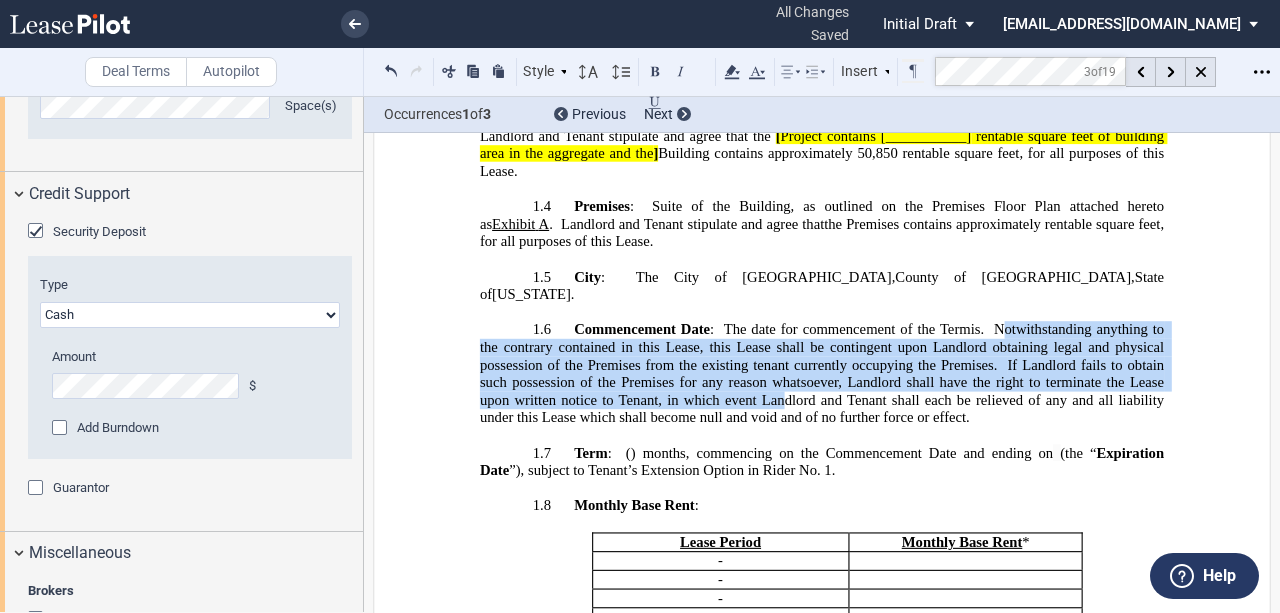 drag, startPoint x: 482, startPoint y: 264, endPoint x: 906, endPoint y: 312, distance: 426.70834 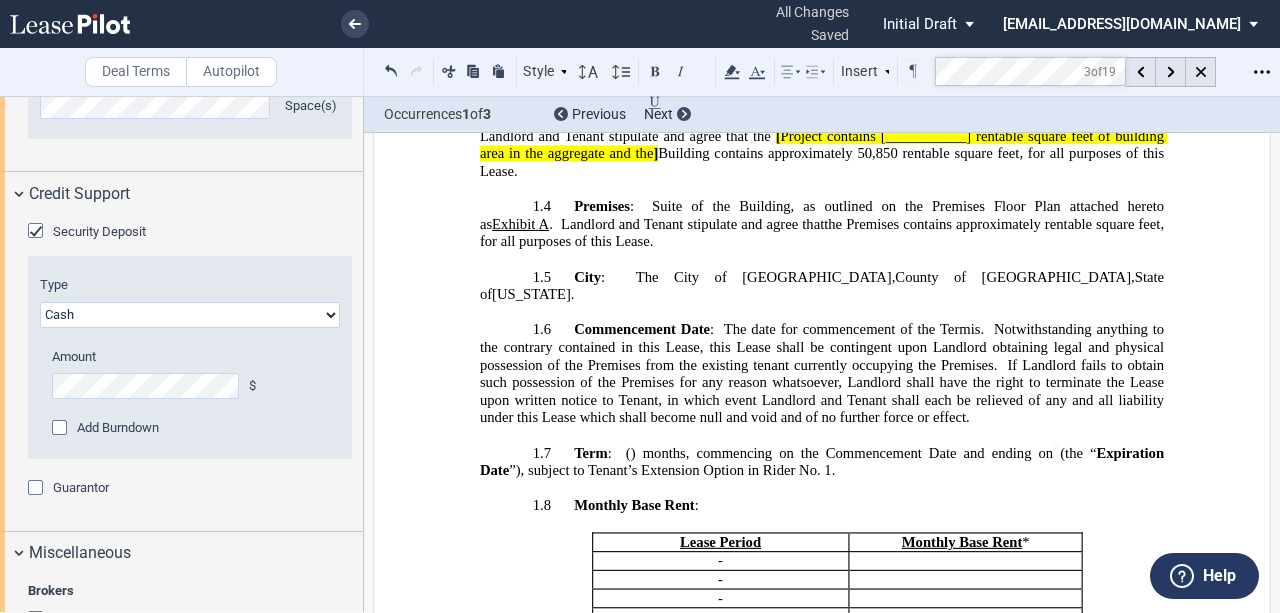 click on "If Landlord fails to obtain such possession of the Premises for any reason whatsoever, Landlord shall have the right to terminate the Lease upon written notice to Tenant, in which event Landlord and Tenant shall each be relieved of any and all liability under this Lease which shall become null and void and of no further force or effect." 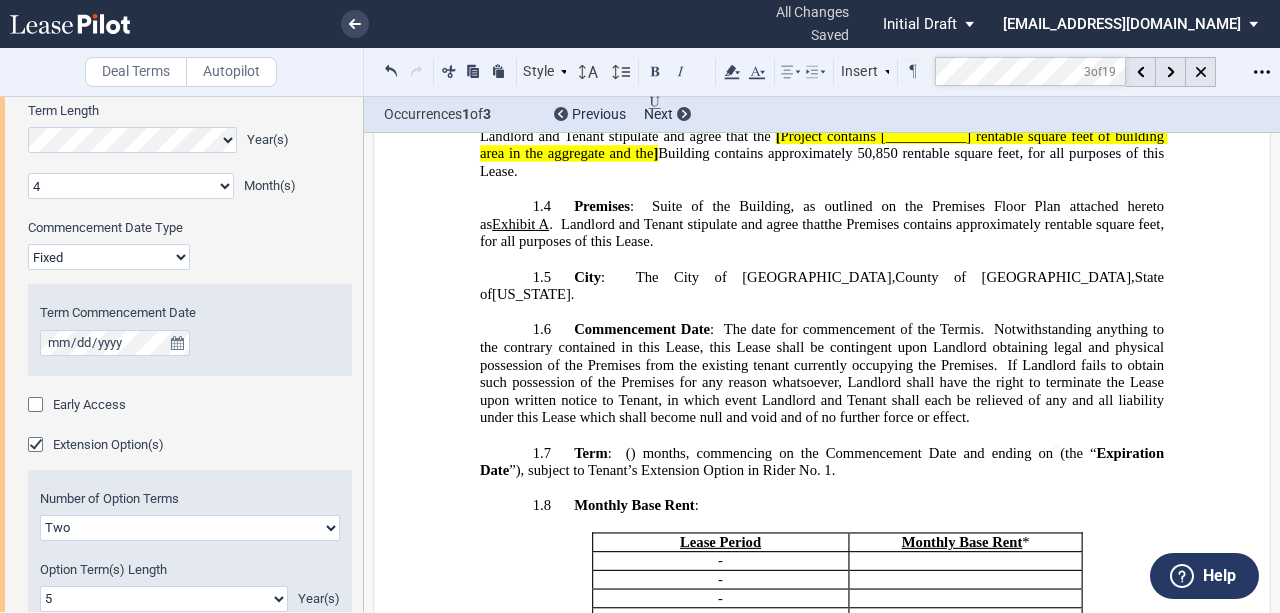 scroll, scrollTop: 1333, scrollLeft: 0, axis: vertical 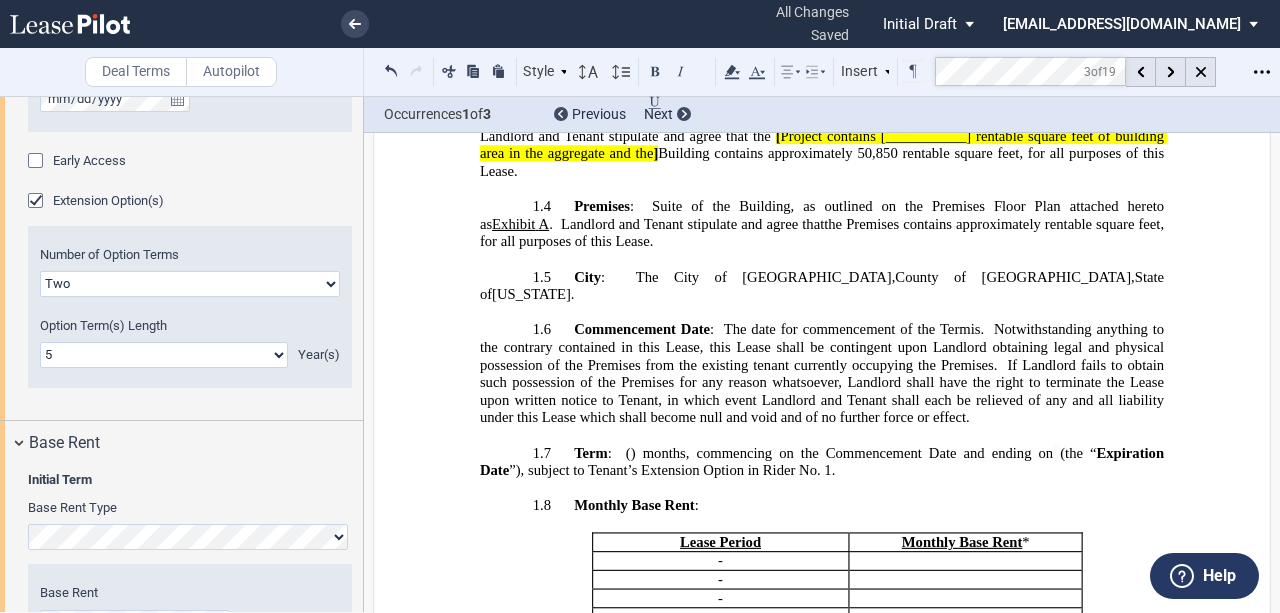 click on "Early Access" 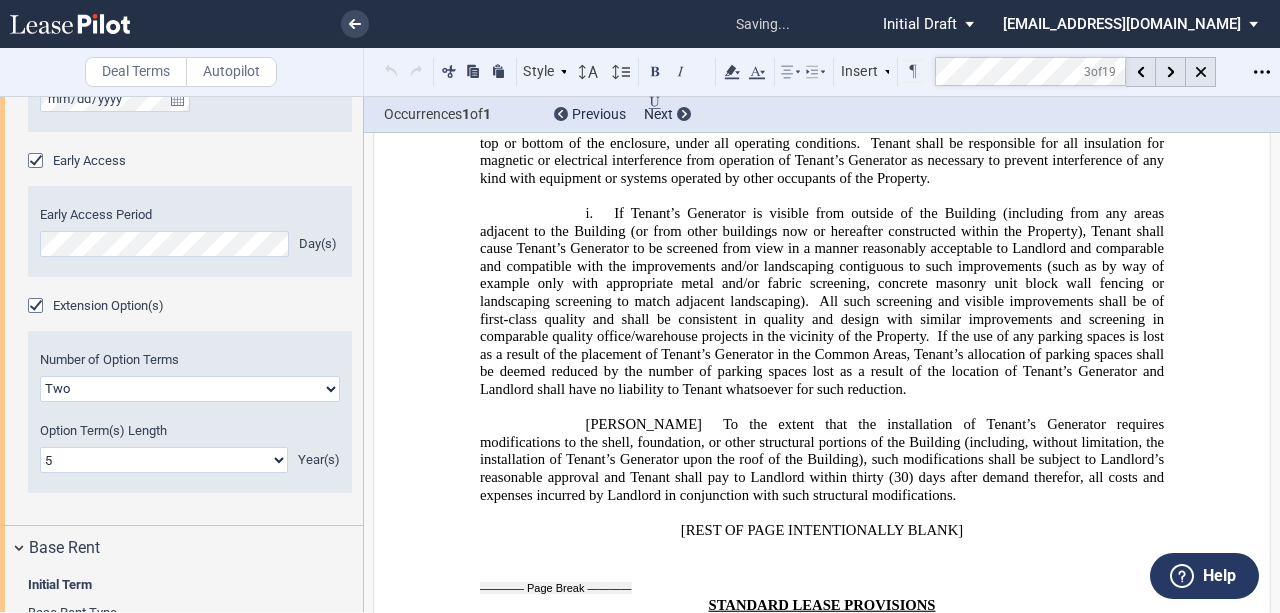 scroll, scrollTop: 7898, scrollLeft: 0, axis: vertical 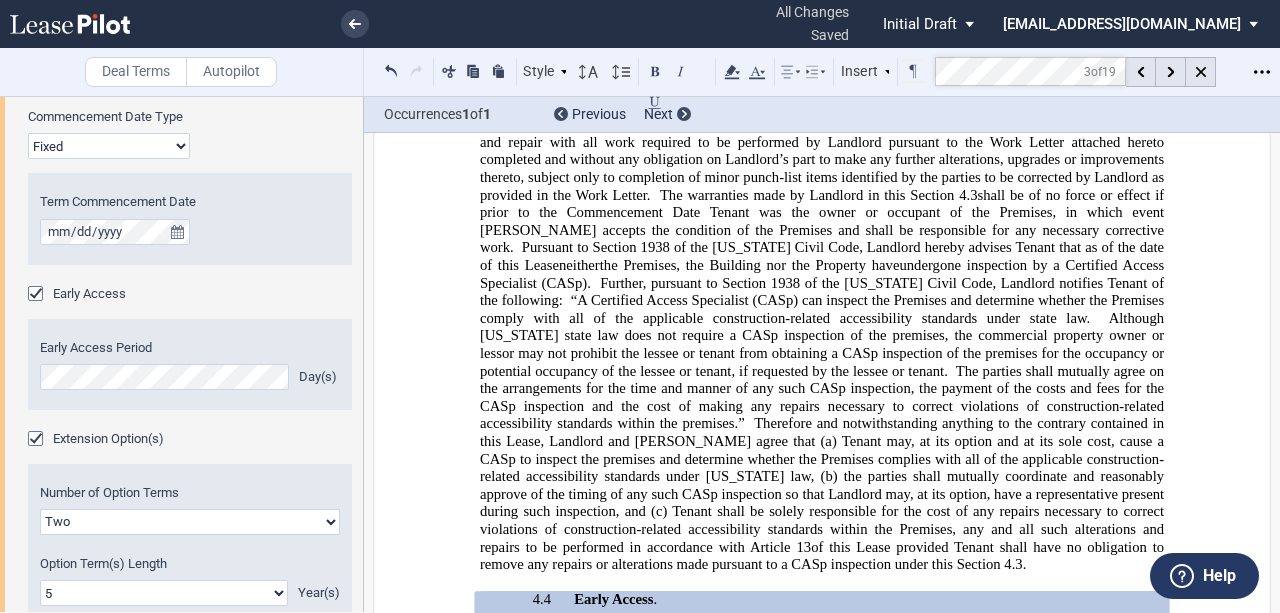 click 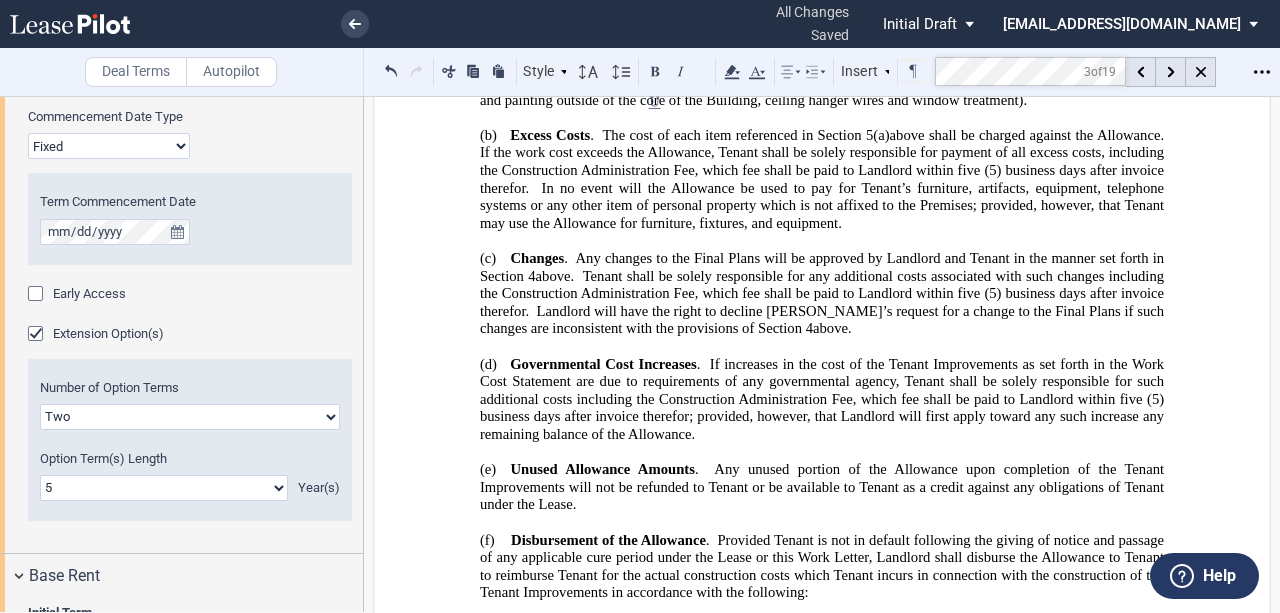 scroll, scrollTop: 40687, scrollLeft: 0, axis: vertical 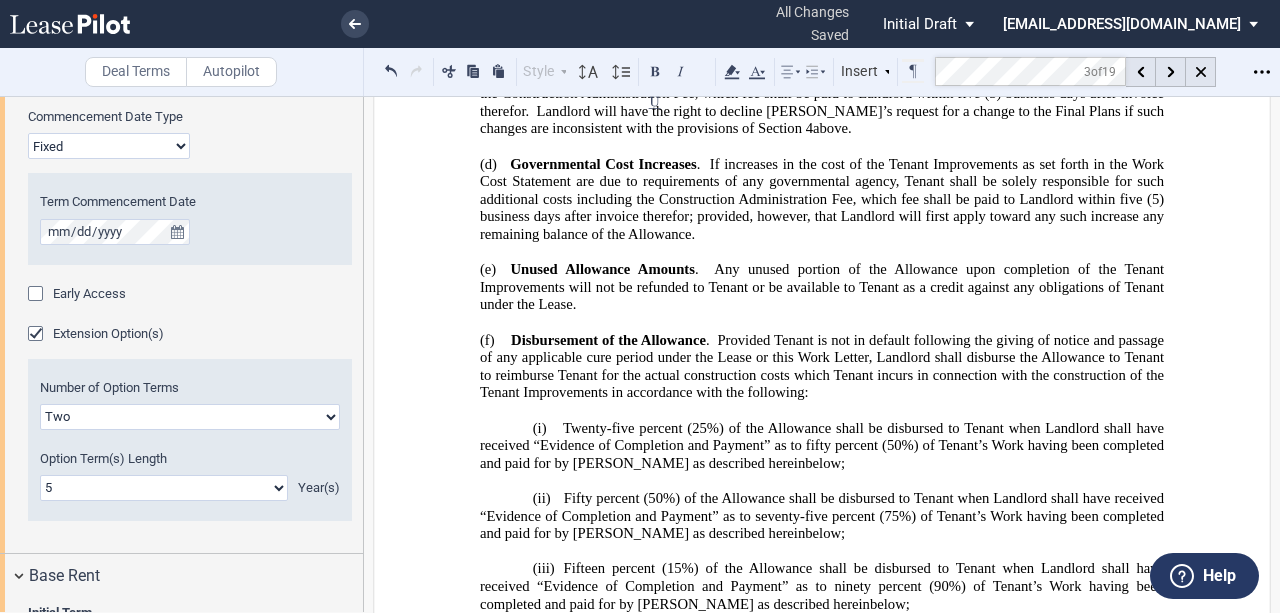 drag, startPoint x: 699, startPoint y: 181, endPoint x: 860, endPoint y: 186, distance: 161.07762 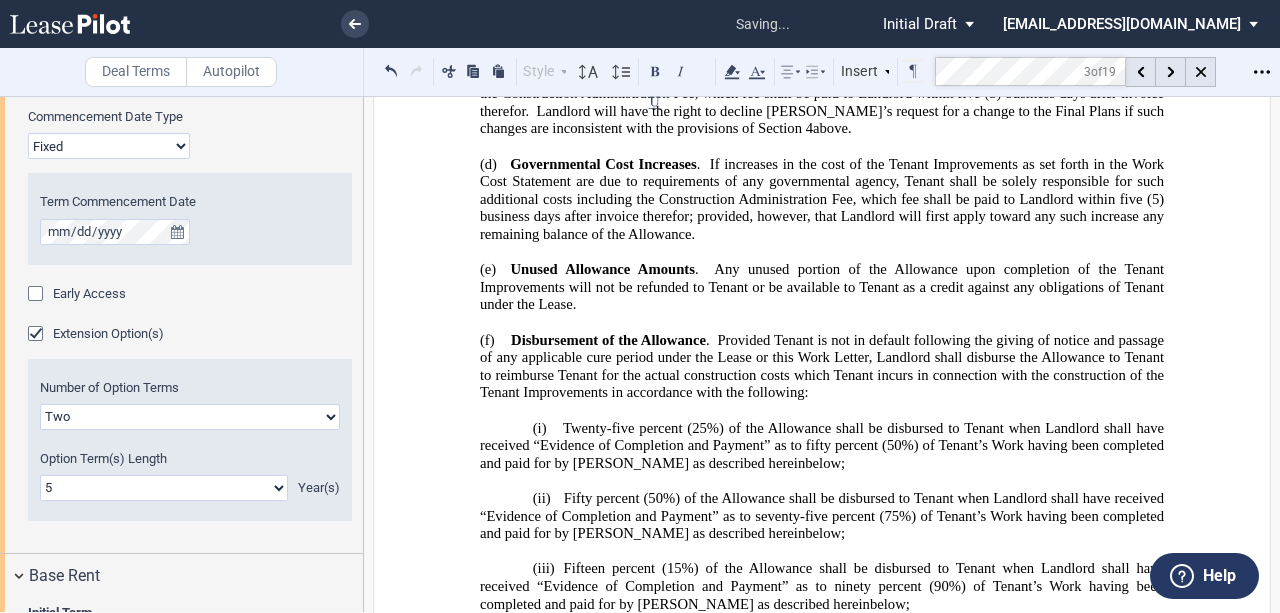 type 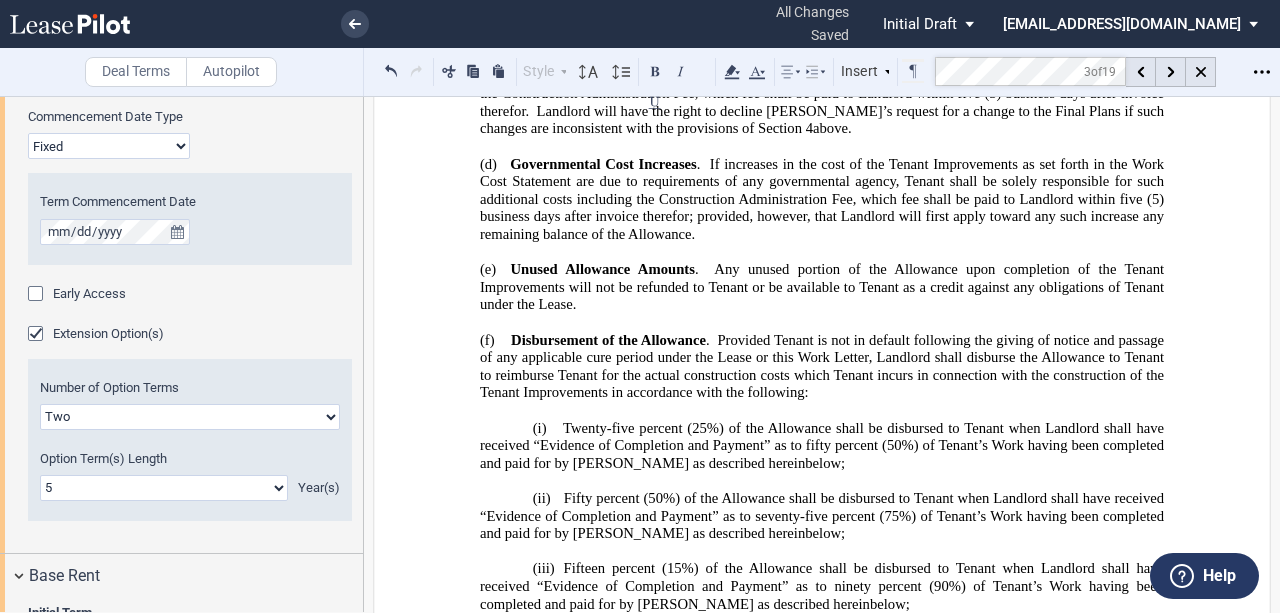 click on "]" 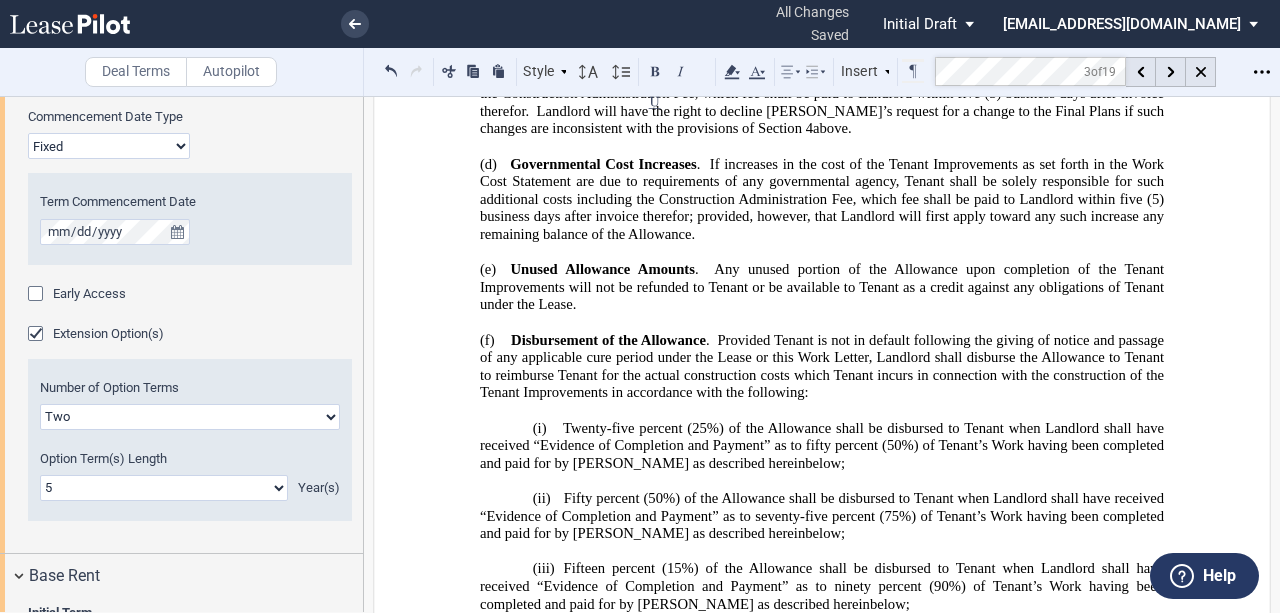 type 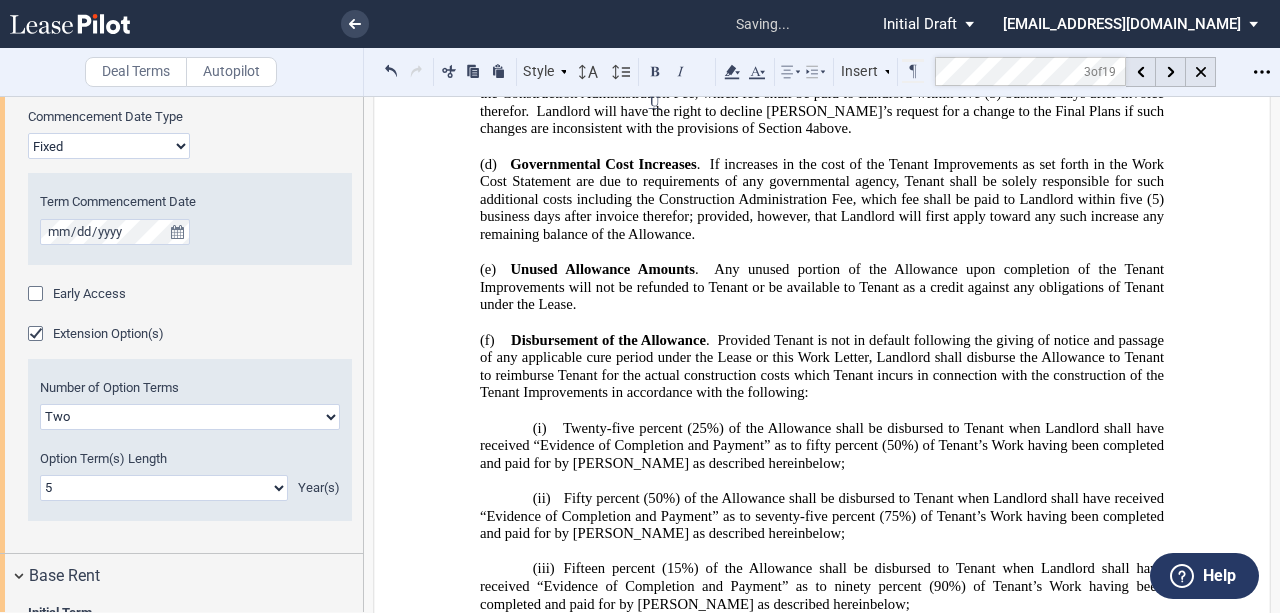 click on "]" 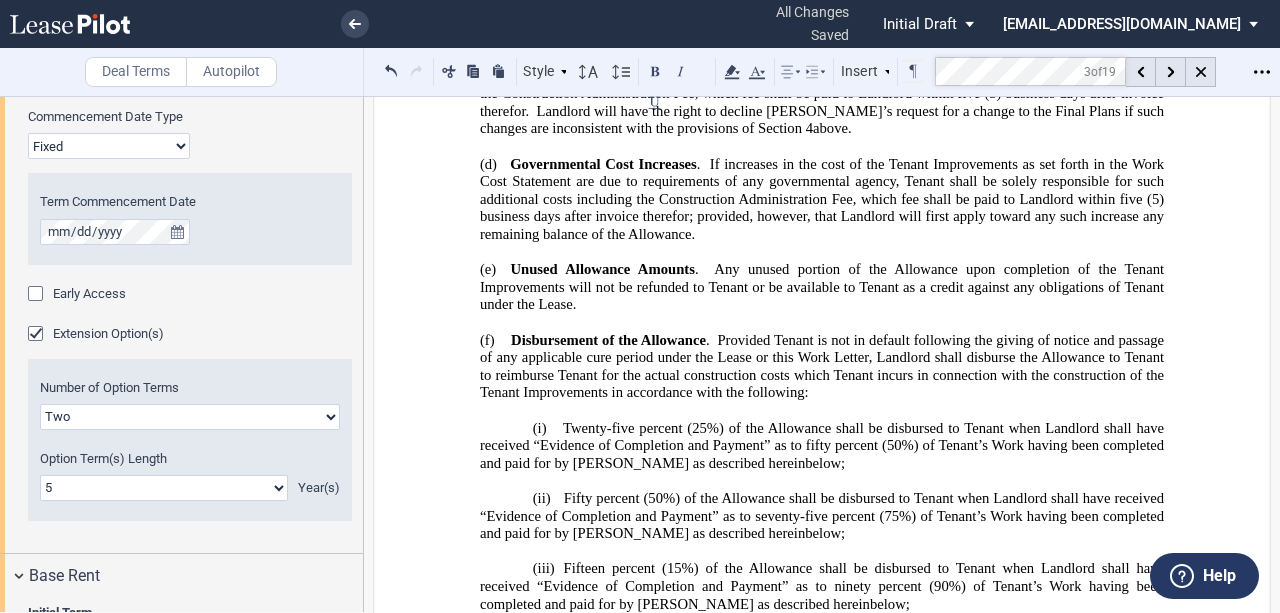 drag, startPoint x: 997, startPoint y: 198, endPoint x: 1157, endPoint y: 202, distance: 160.04999 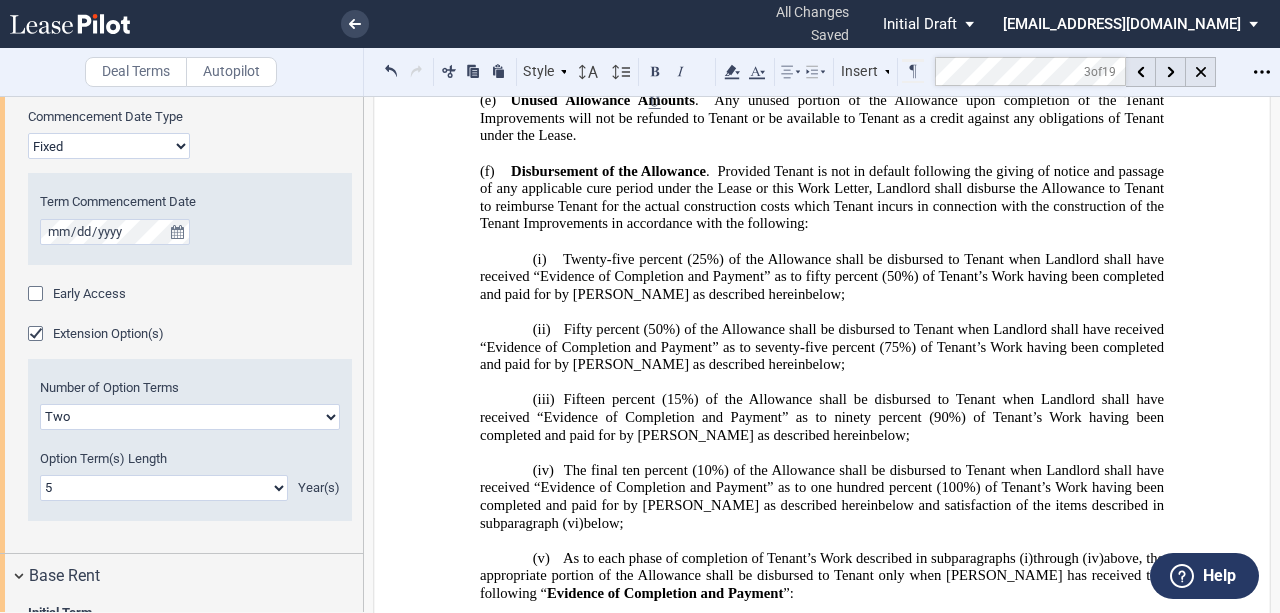 scroll, scrollTop: 40887, scrollLeft: 0, axis: vertical 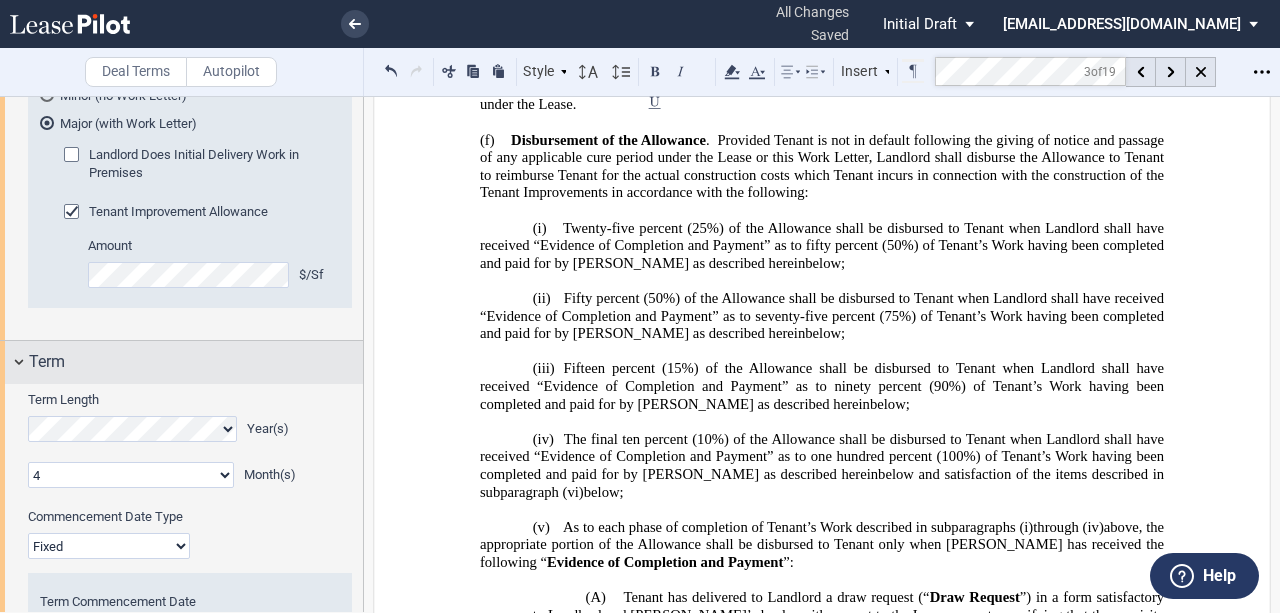 click on "Term" at bounding box center (196, 362) 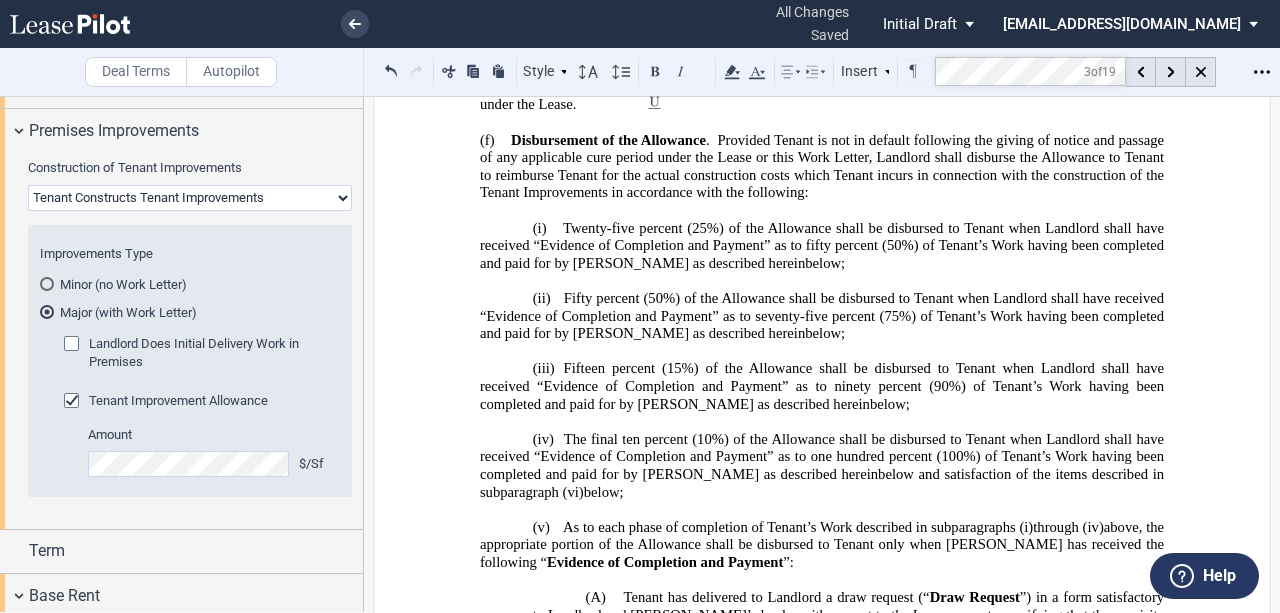 scroll, scrollTop: 1200, scrollLeft: 0, axis: vertical 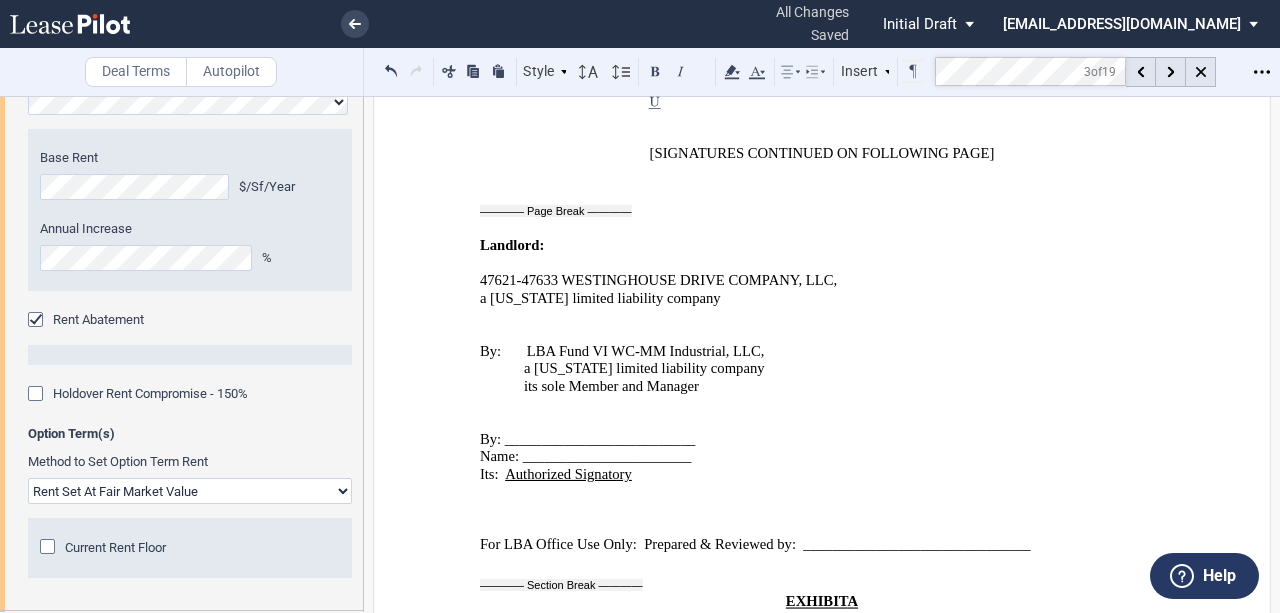 click on "Work Cost Estimate" 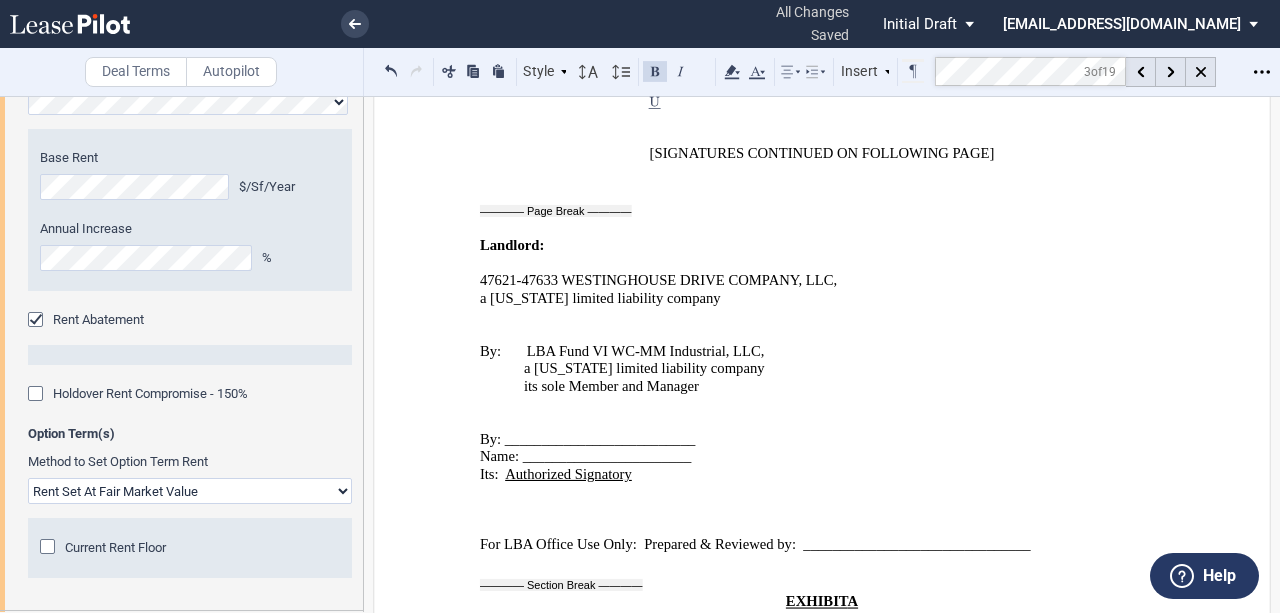 type 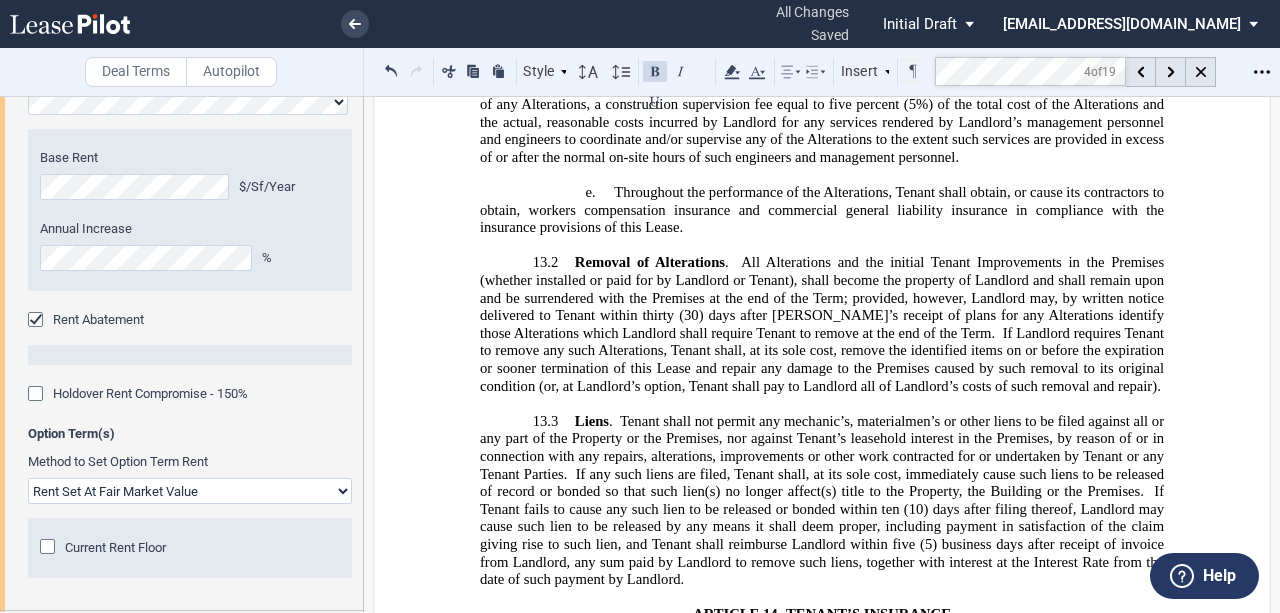 scroll, scrollTop: 21337, scrollLeft: 0, axis: vertical 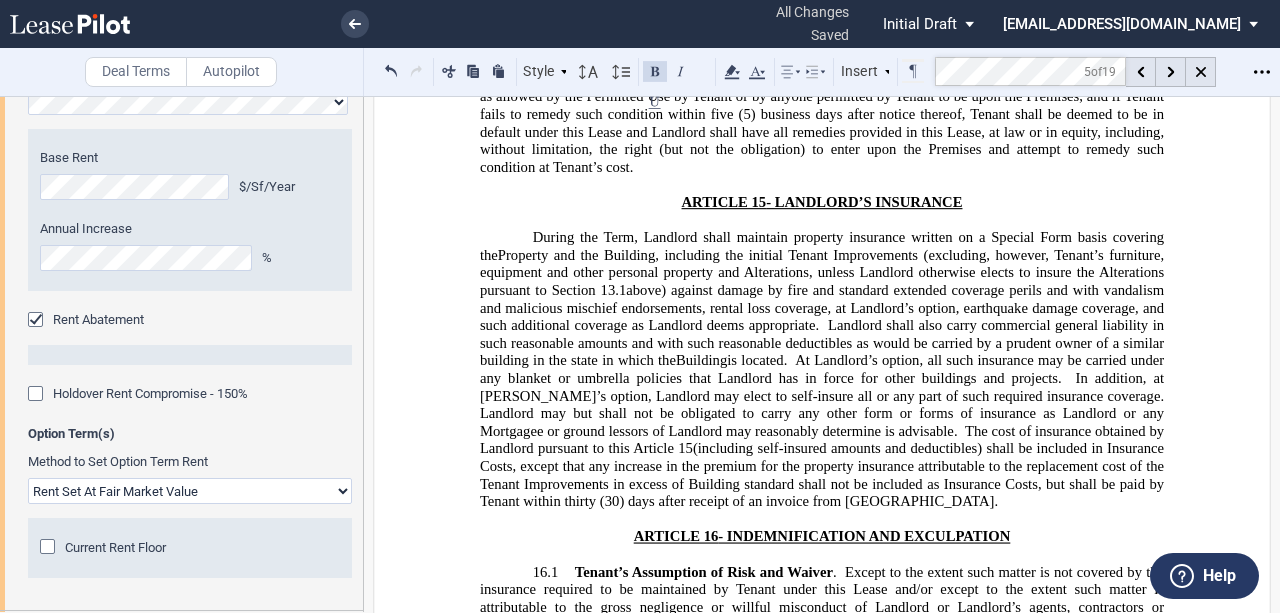 drag, startPoint x: 1212, startPoint y: 66, endPoint x: 944, endPoint y: 168, distance: 286.75424 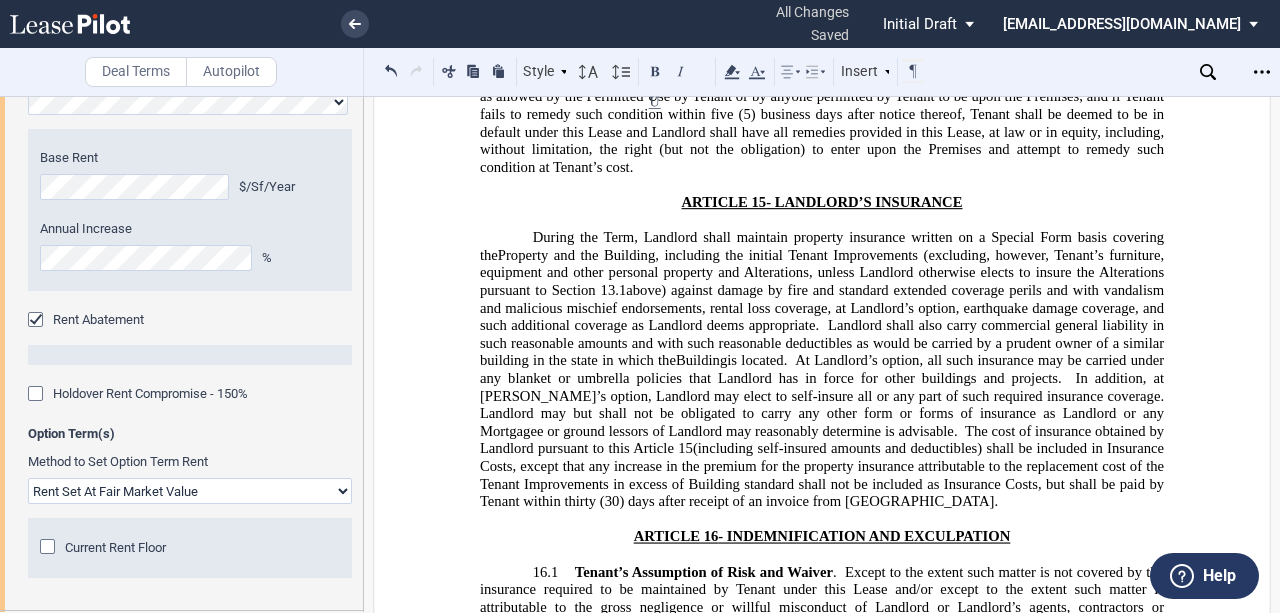 click on "(25%) of the full replacement cost thereof, or Landlord’s contractor estimates that such work of repair, reconstruction and restoration will require longer than one hundred twenty (120) days to complete from the date of Casualty, or Landlord will not receive insurance proceeds (and/or proceeds from Tenant, as applicable) exclusive of Landlord’s applicable deductibles sufficient to cover the costs of such repairs, reconstruction and restoration, then Landlord may elect to either: (a)" 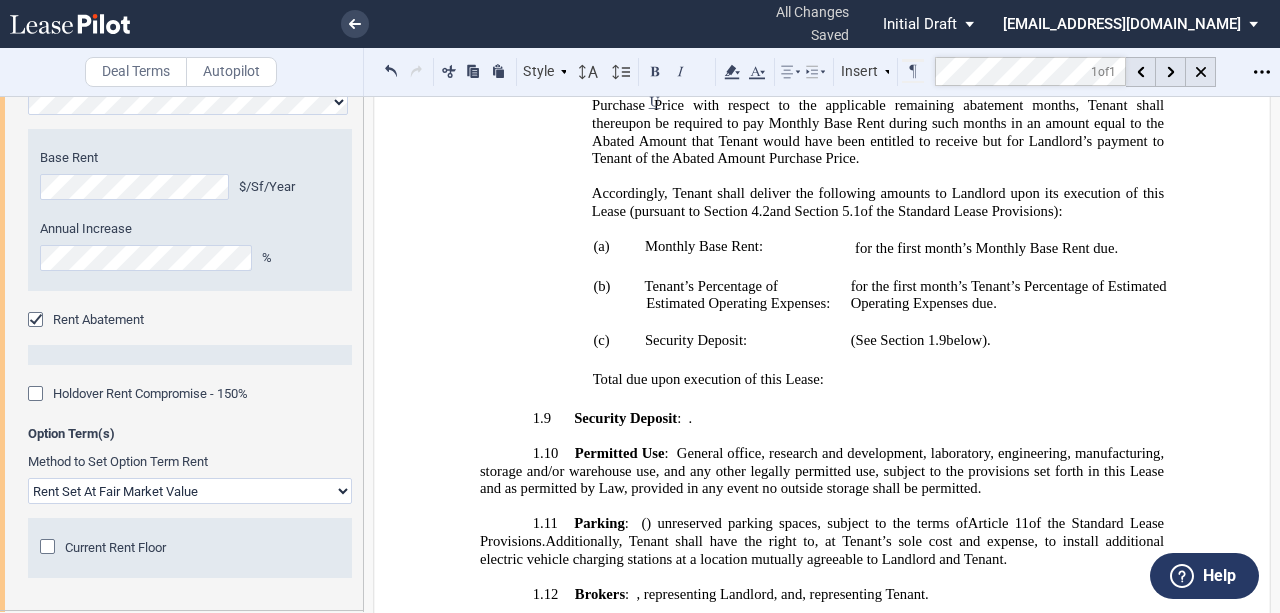 scroll, scrollTop: 2704, scrollLeft: 0, axis: vertical 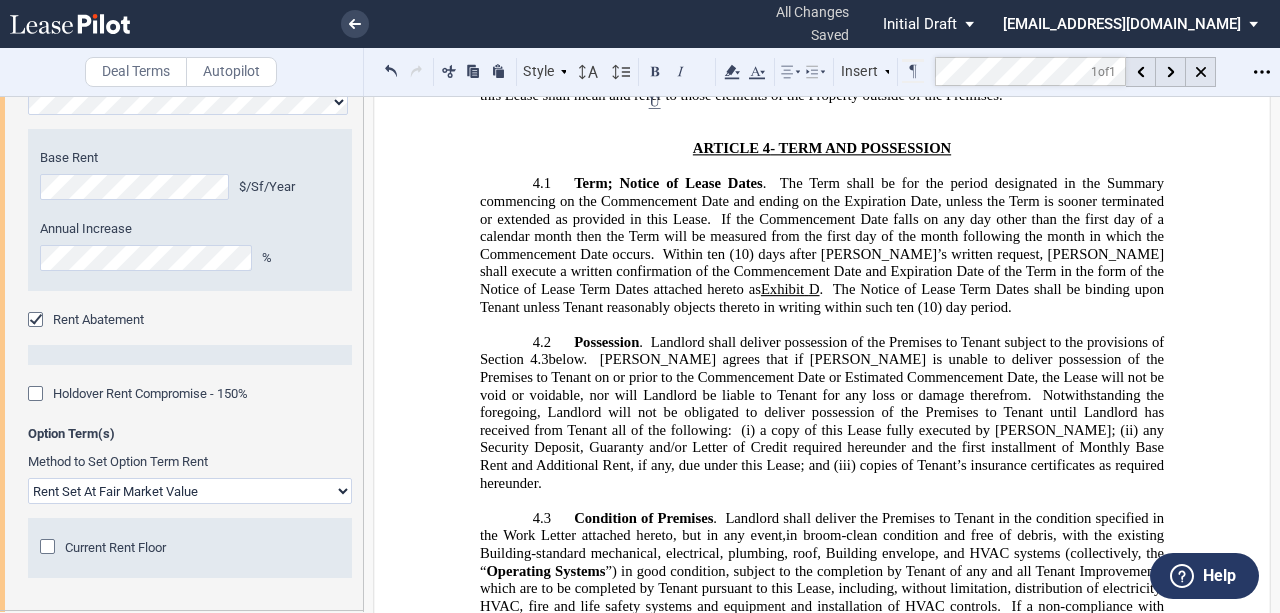 click on ", including, without limitation, distribution of electricity, HVAC, fire and life safety systems and equipment and installation of HVAC controls." 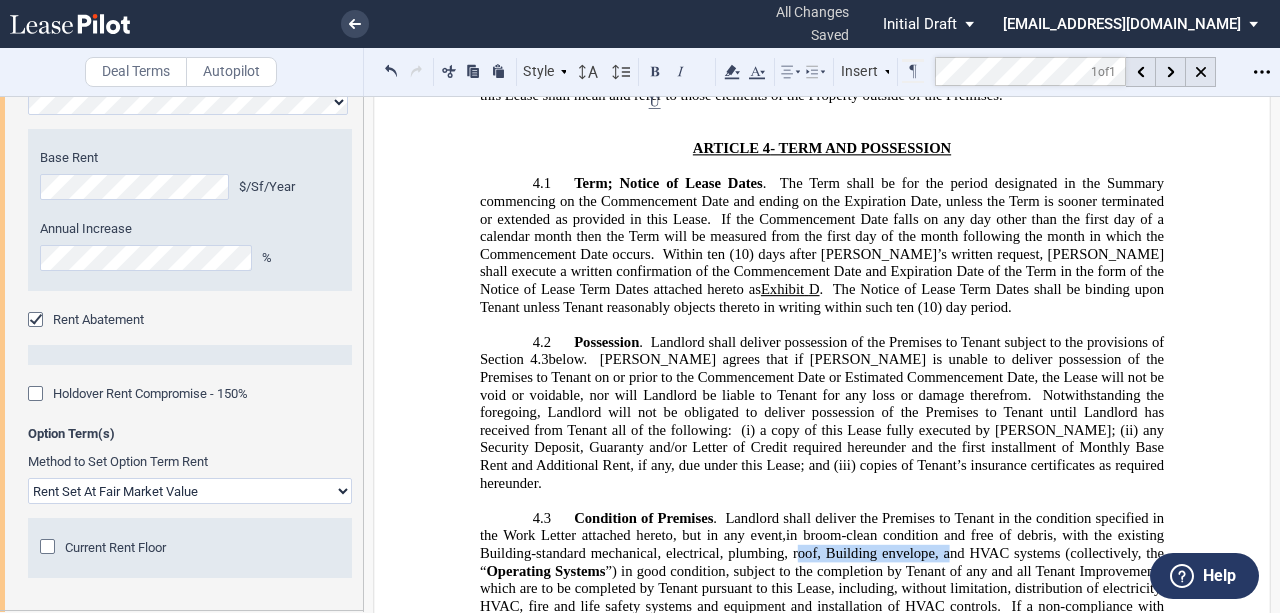 drag, startPoint x: 786, startPoint y: 244, endPoint x: 897, endPoint y: 287, distance: 119.03781 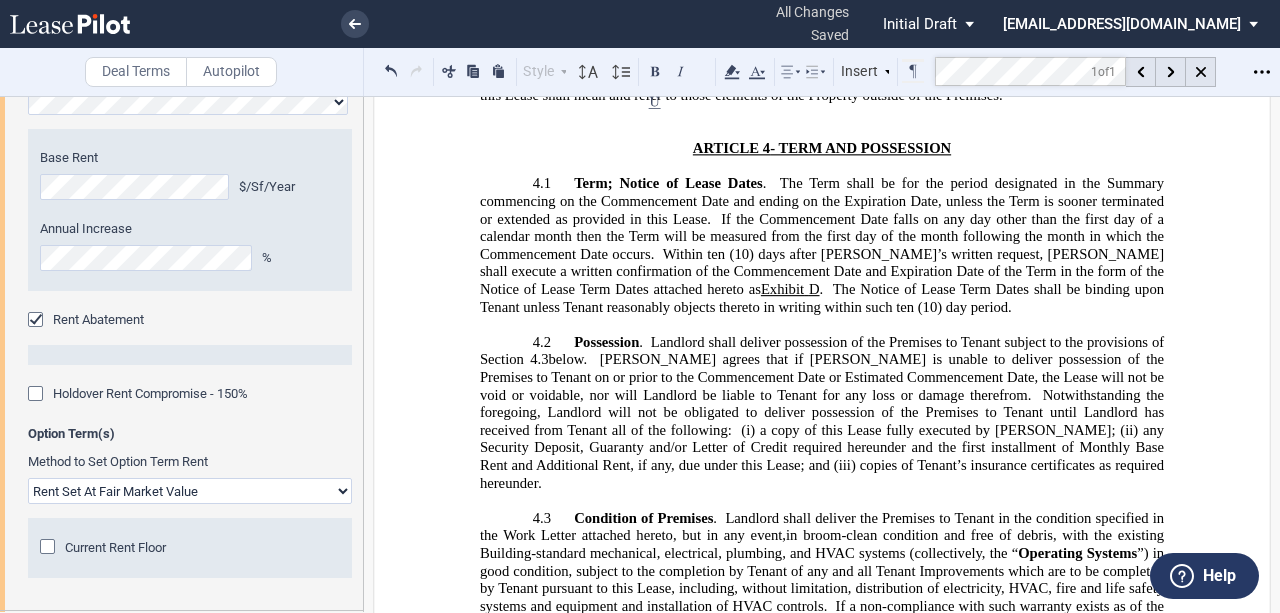 click on ", subject to the completion by Tenant of any and all Tenant Improvements which are to be completed by Tenant pursuant to this Lease" 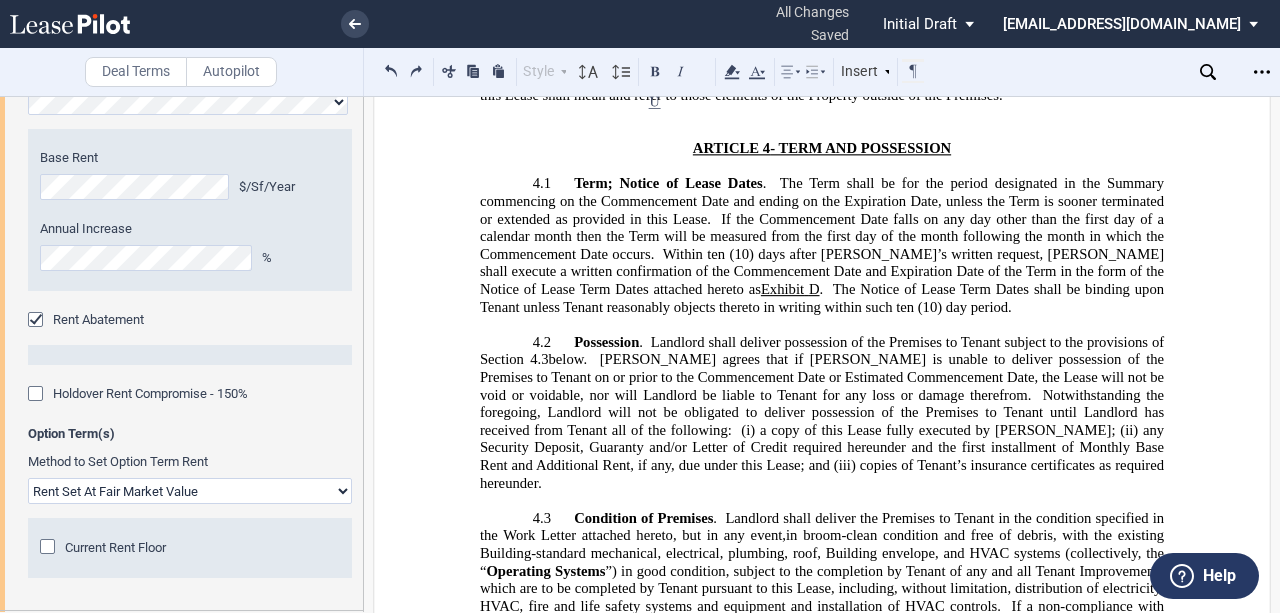 click on "”) in good condition" 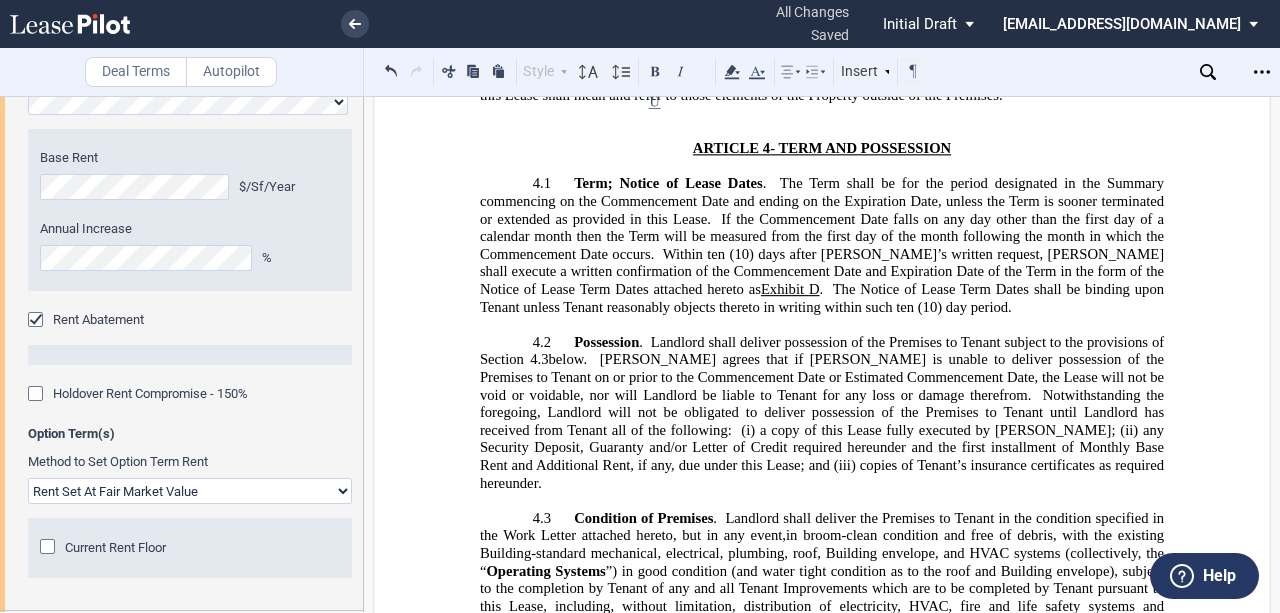 click on ", including any early access period in the Work Letter" 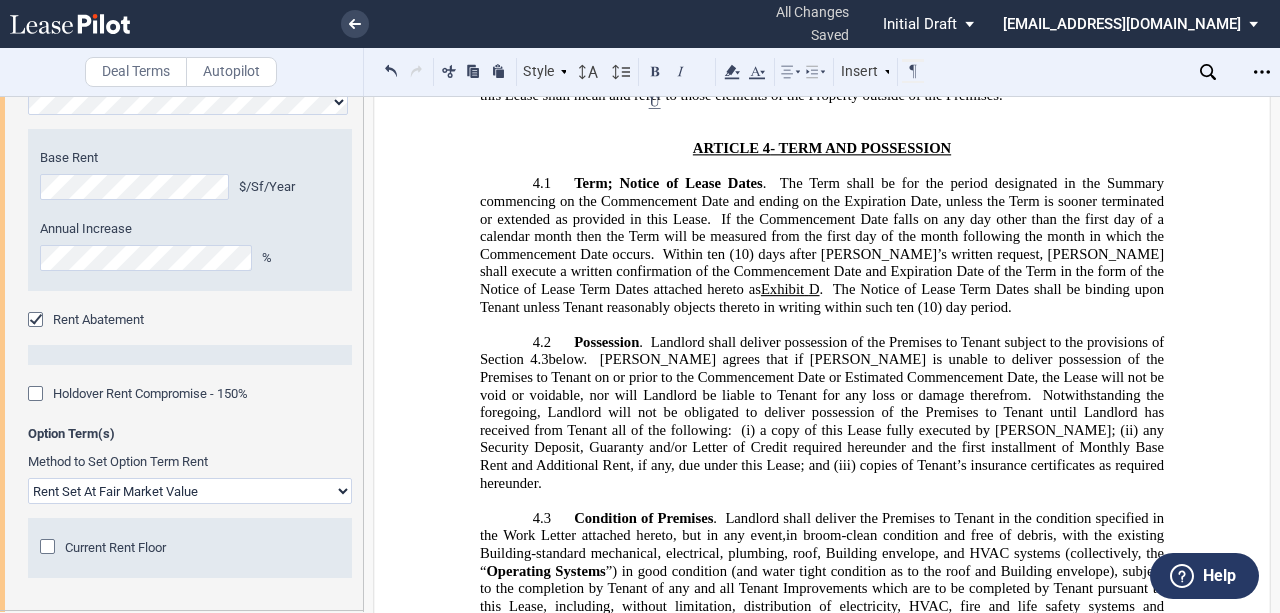 click on "in broom-clean condition and free of debris, with the existing Building-standard mechanical, electrical, plumbing, roof, Building envelope, and HVAC systems (collectively, the “" 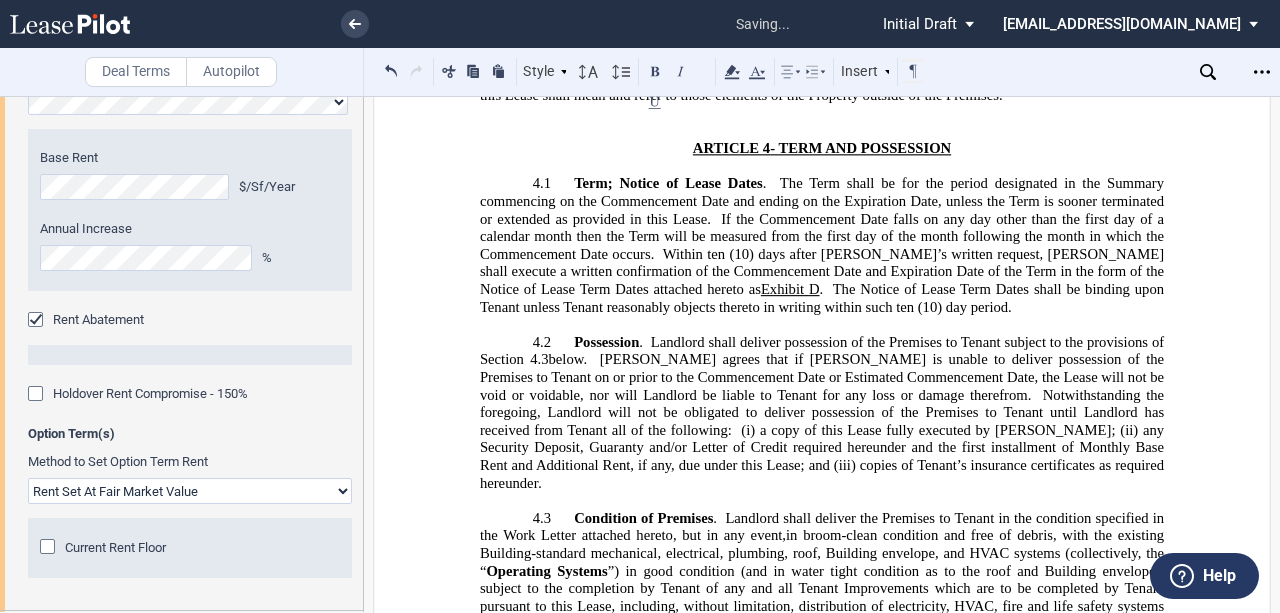 click on ", including, without limitation, distribution of electricity, HVAC, fire and life safety systems and equipment and installation of HVAC controls." 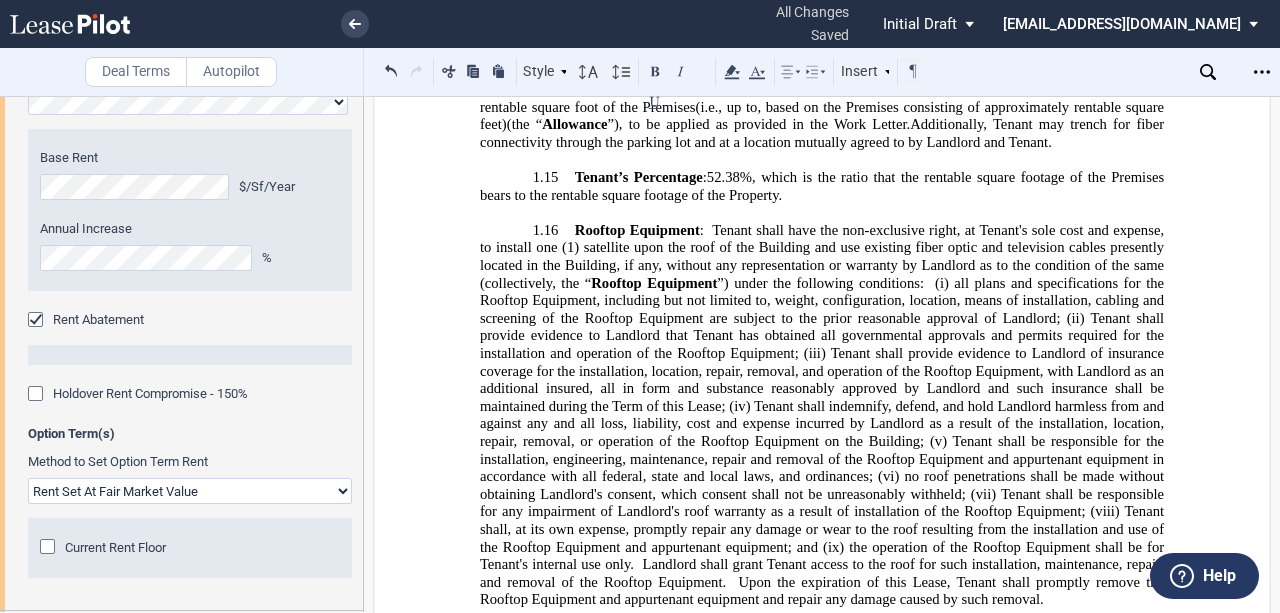 scroll, scrollTop: 3304, scrollLeft: 0, axis: vertical 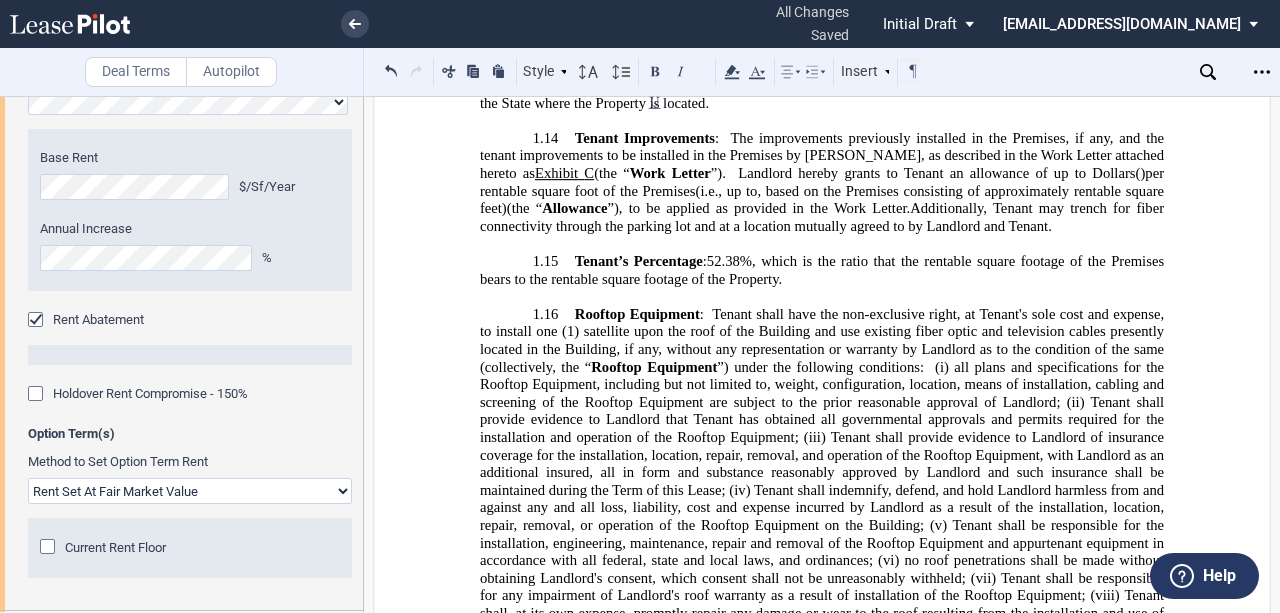 drag, startPoint x: 582, startPoint y: 209, endPoint x: 602, endPoint y: 250, distance: 45.617977 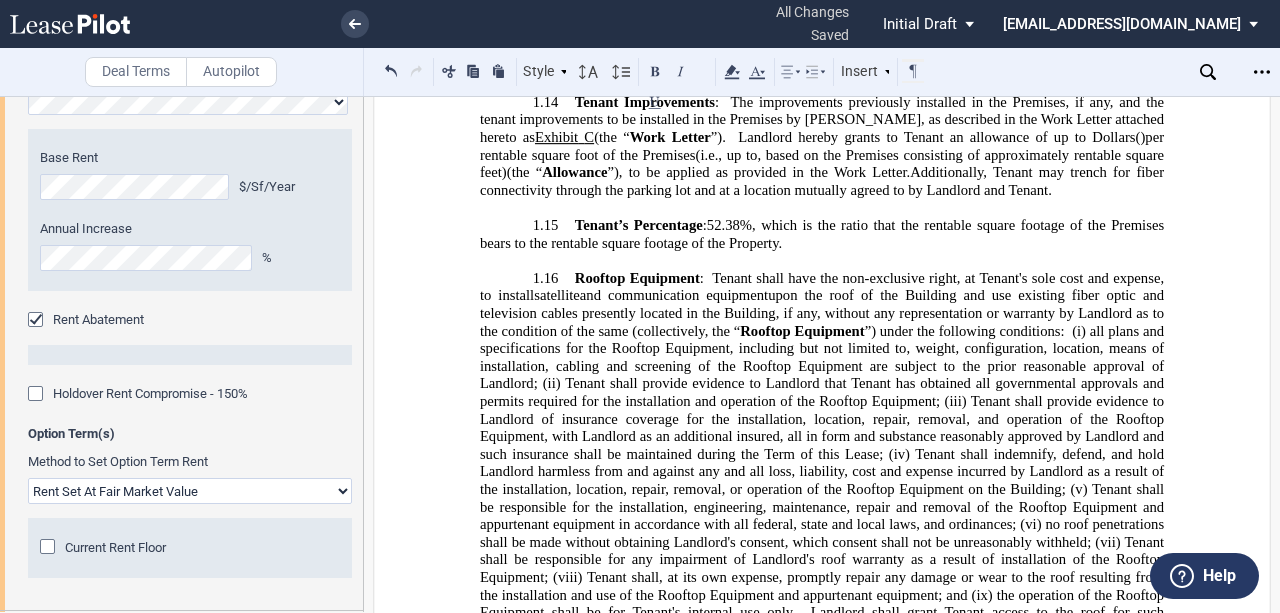scroll, scrollTop: 3370, scrollLeft: 0, axis: vertical 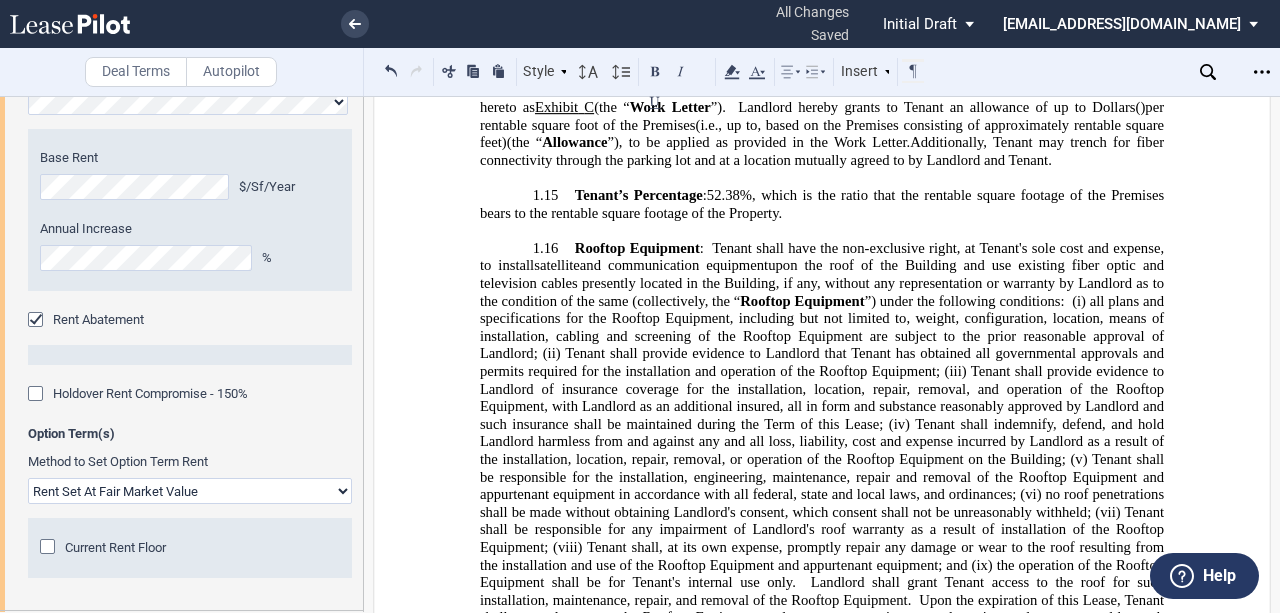 click on "all plans and specifications for the Rooftop Equipment, including but not limited to, weight, configuration, location, means of installation, cabling and screening of the Rooftop Equipment are subject to the prior reasonable approval of Landlord; (ii)" 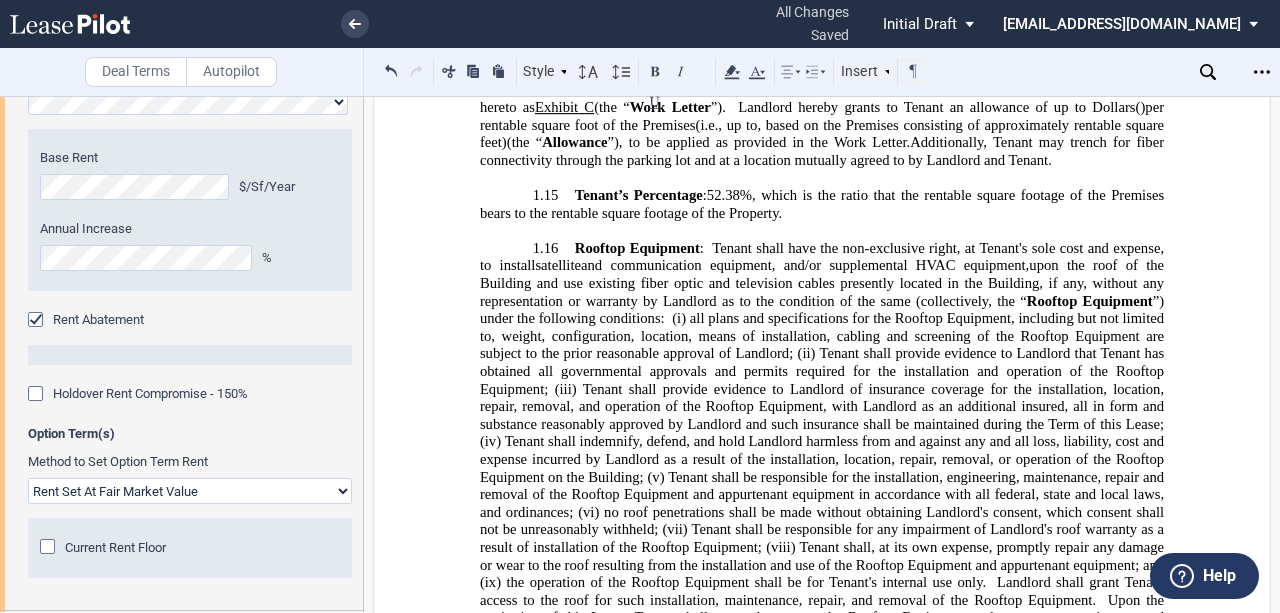 drag, startPoint x: 644, startPoint y: 172, endPoint x: 660, endPoint y: 178, distance: 17.088007 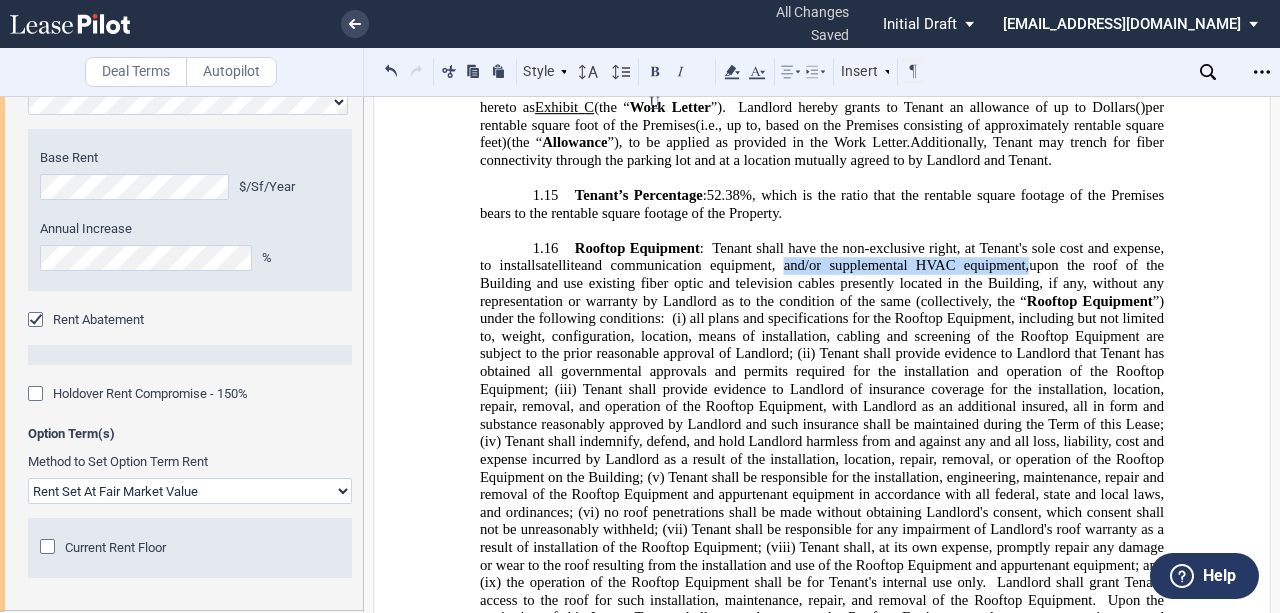 drag, startPoint x: 792, startPoint y: 145, endPoint x: 1017, endPoint y: 142, distance: 225.02 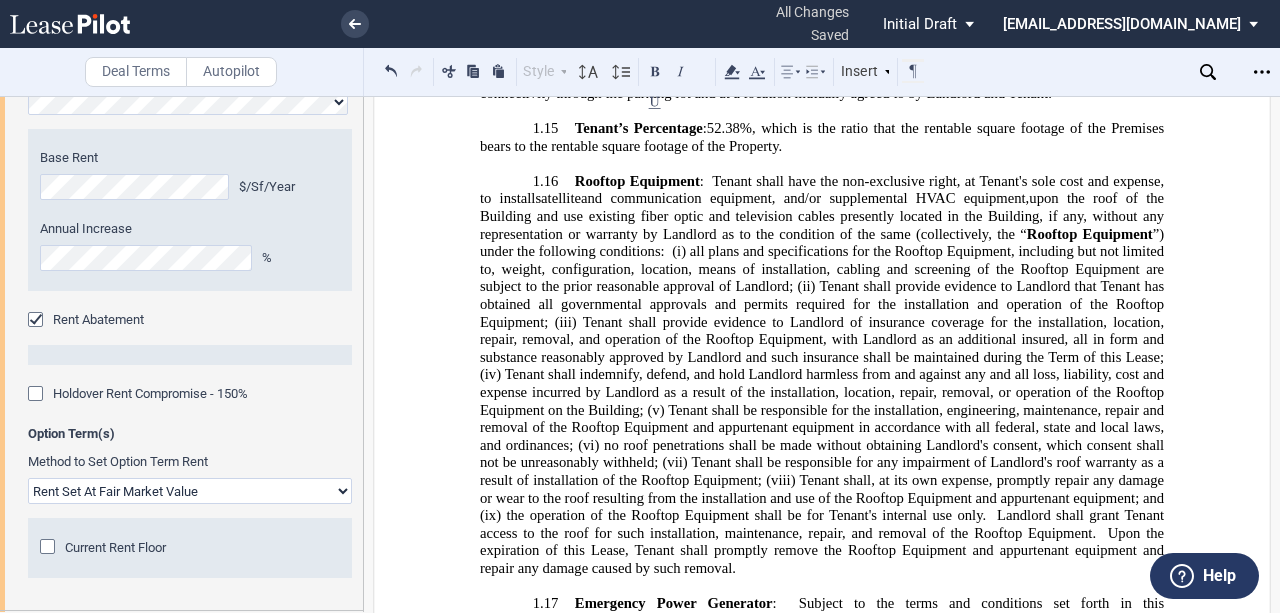 scroll, scrollTop: 3304, scrollLeft: 0, axis: vertical 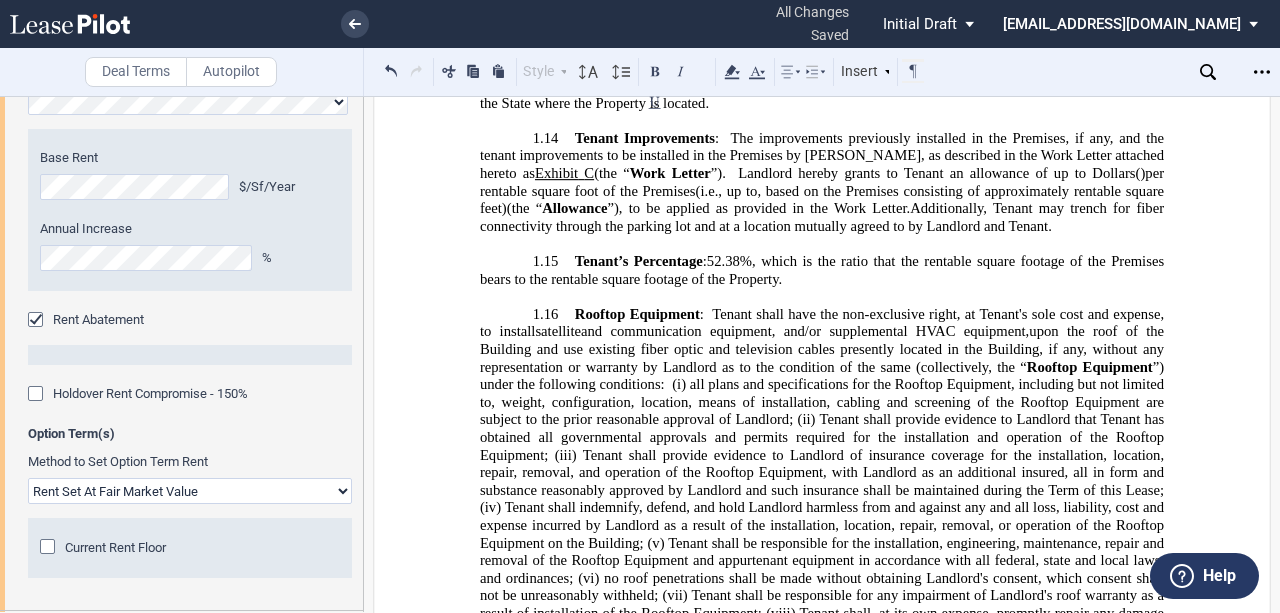 click on "Tenant shall provide evidence to Landlord of insurance coverage for the installation, location, repair, removal, and operation of the Rooftop Equipment, with Landlord as an additional insured, all in form and substance reasonably approved by Landlord and such insurance shall be maintained during the Term of this Lease; (iv)" 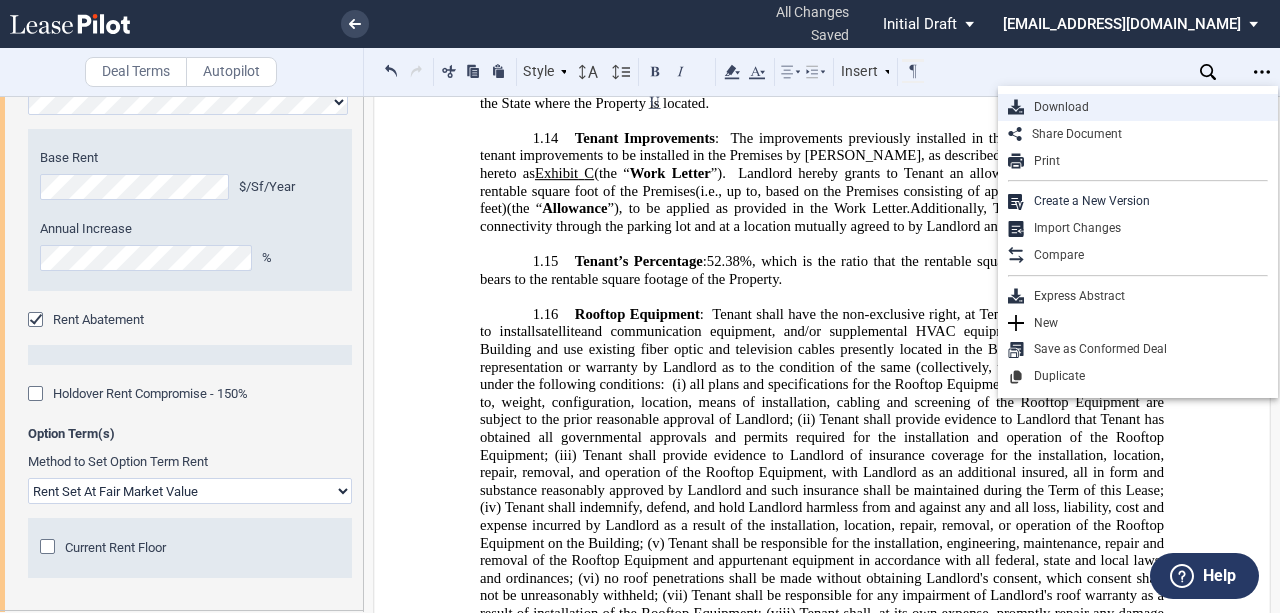 click on "Download" at bounding box center (1146, 107) 